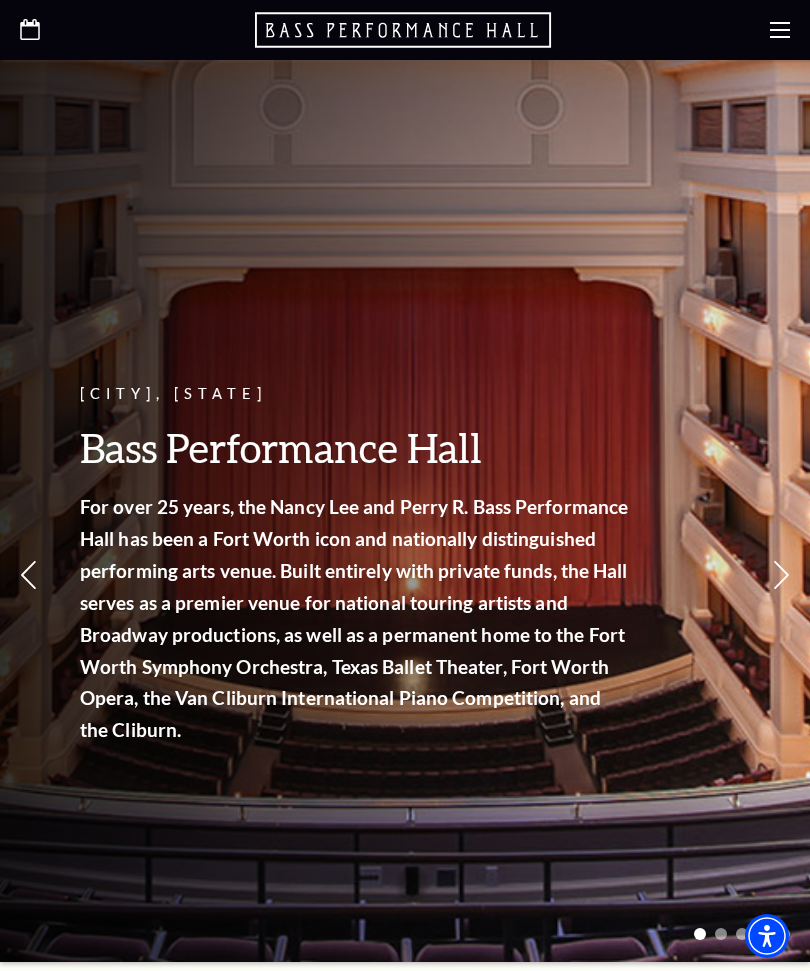 scroll, scrollTop: 0, scrollLeft: 0, axis: both 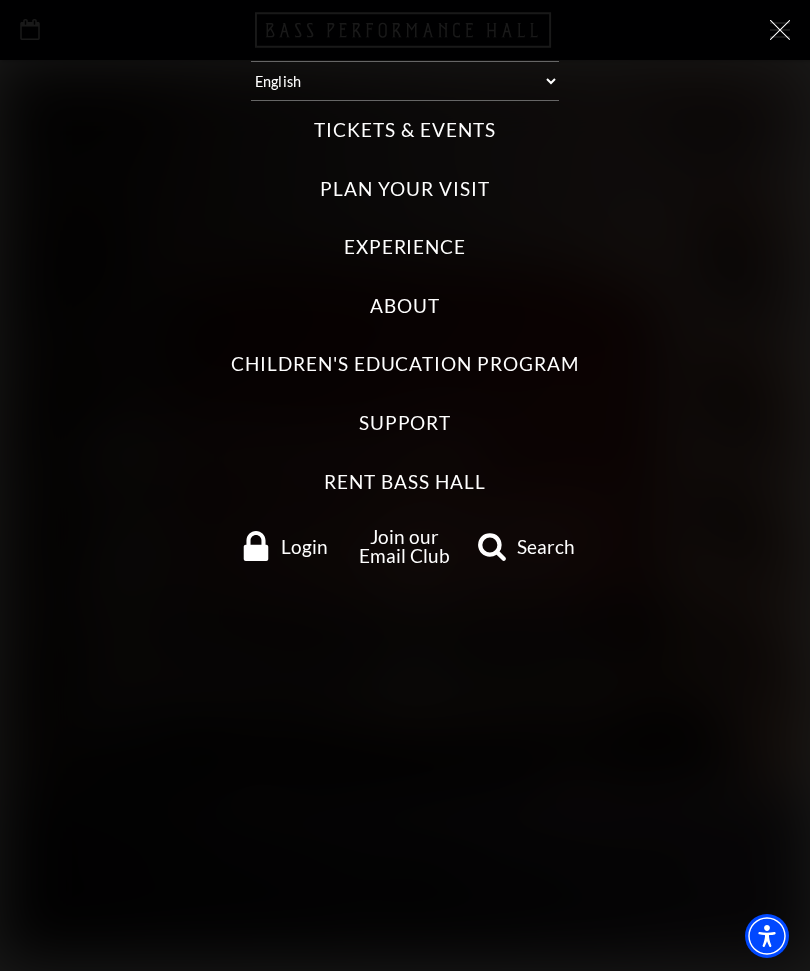click on "Login" at bounding box center (304, 546) 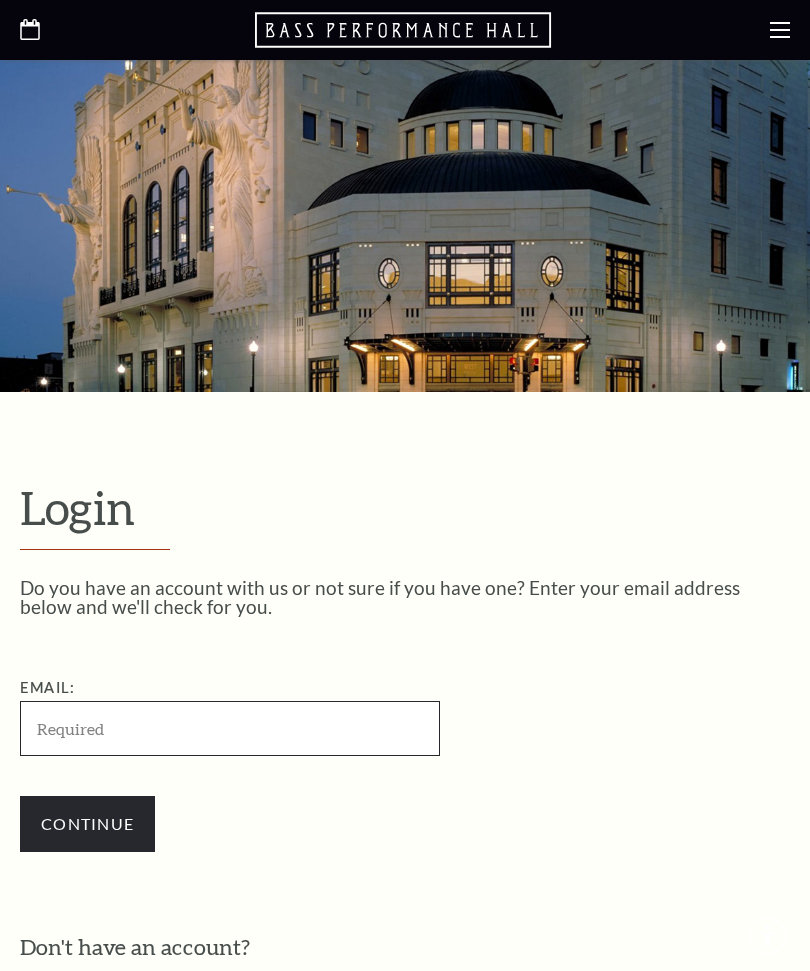 scroll, scrollTop: 212, scrollLeft: 0, axis: vertical 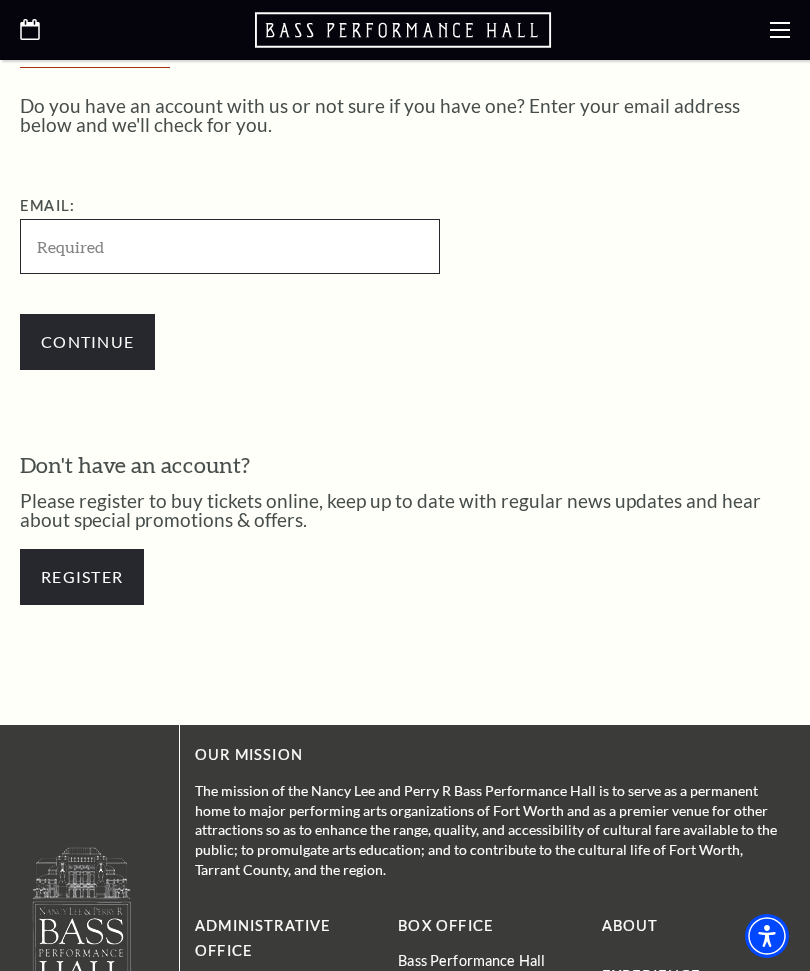 click on "Email:" at bounding box center (230, 246) 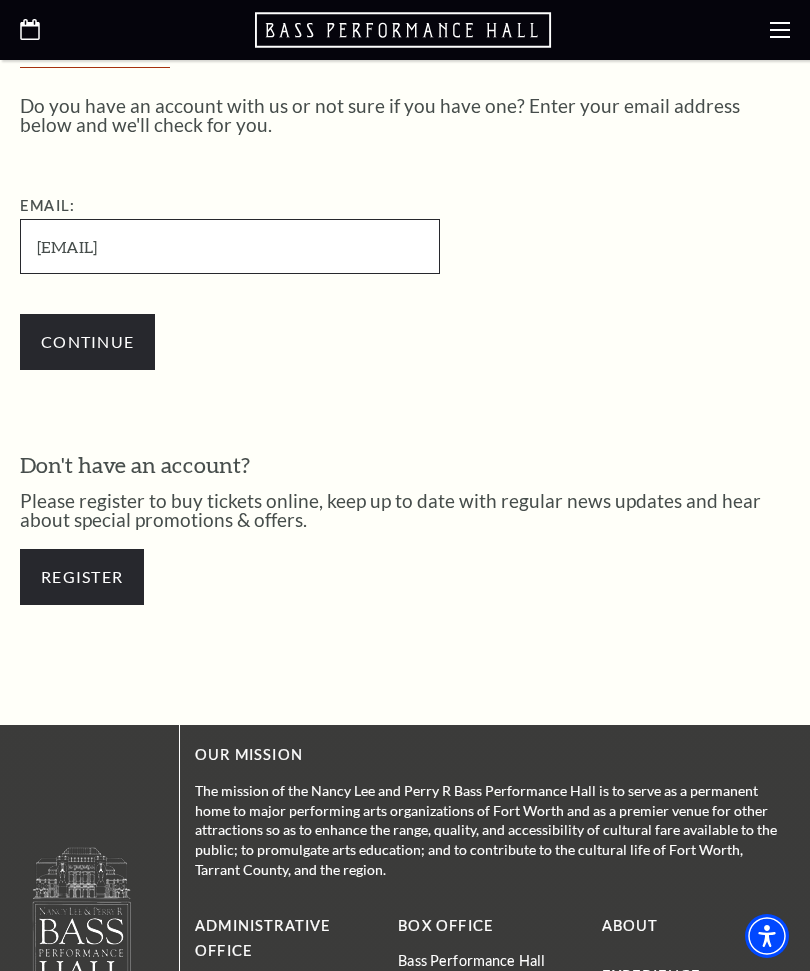type on "[EMAIL]" 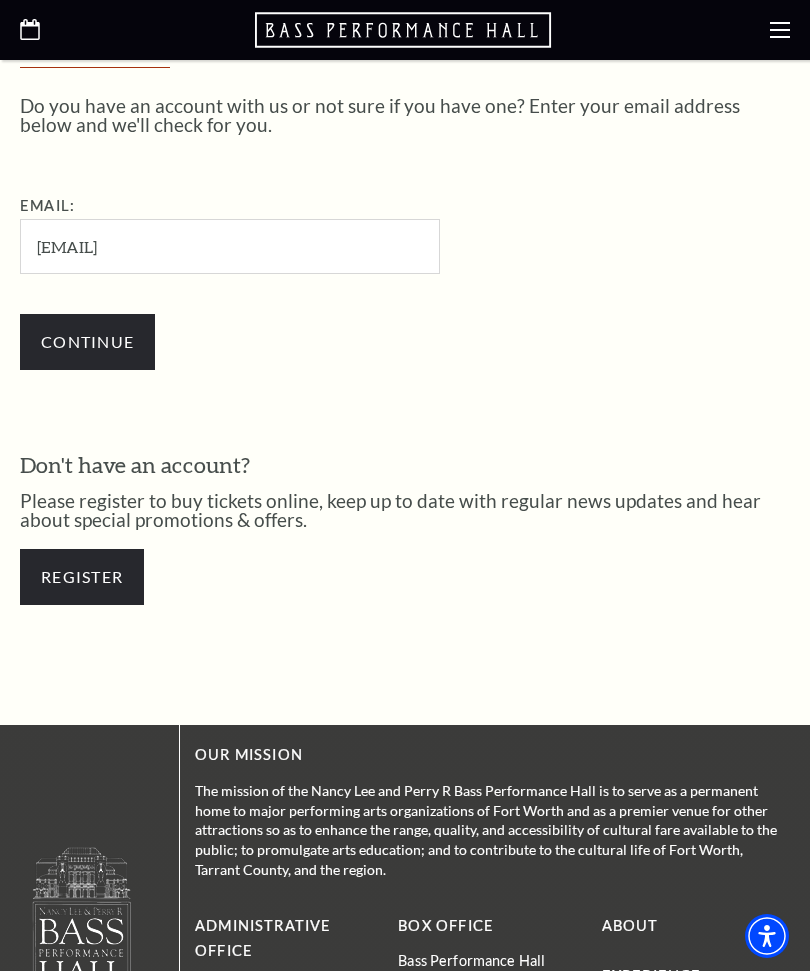 click on "Continue" at bounding box center [87, 342] 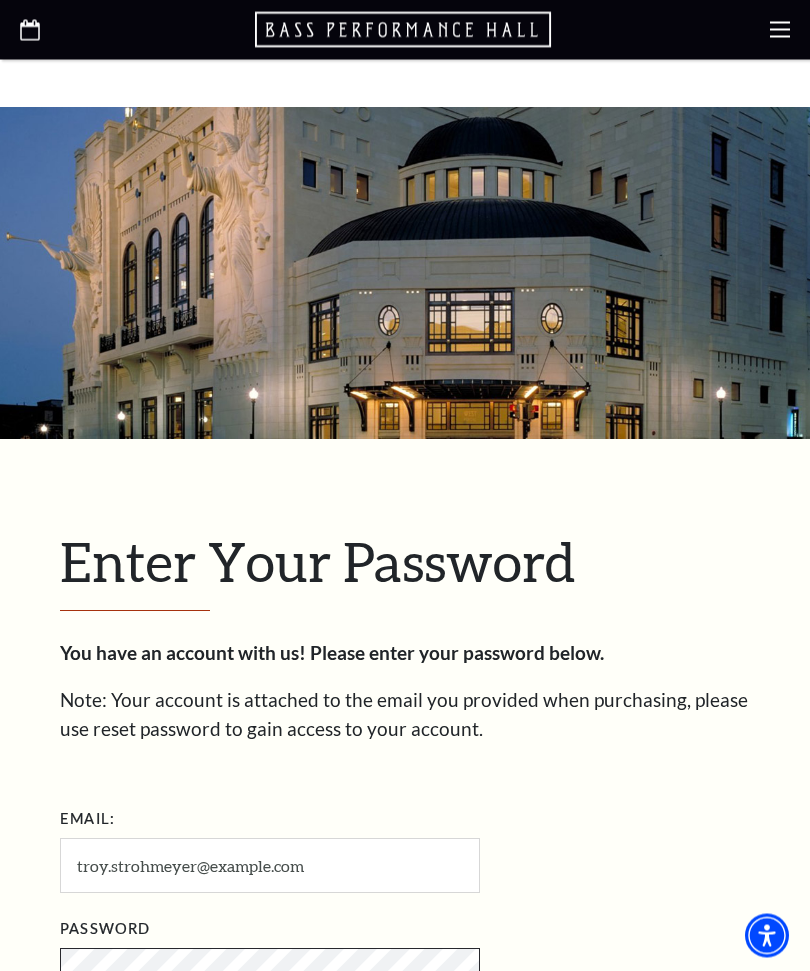 scroll, scrollTop: 0, scrollLeft: 0, axis: both 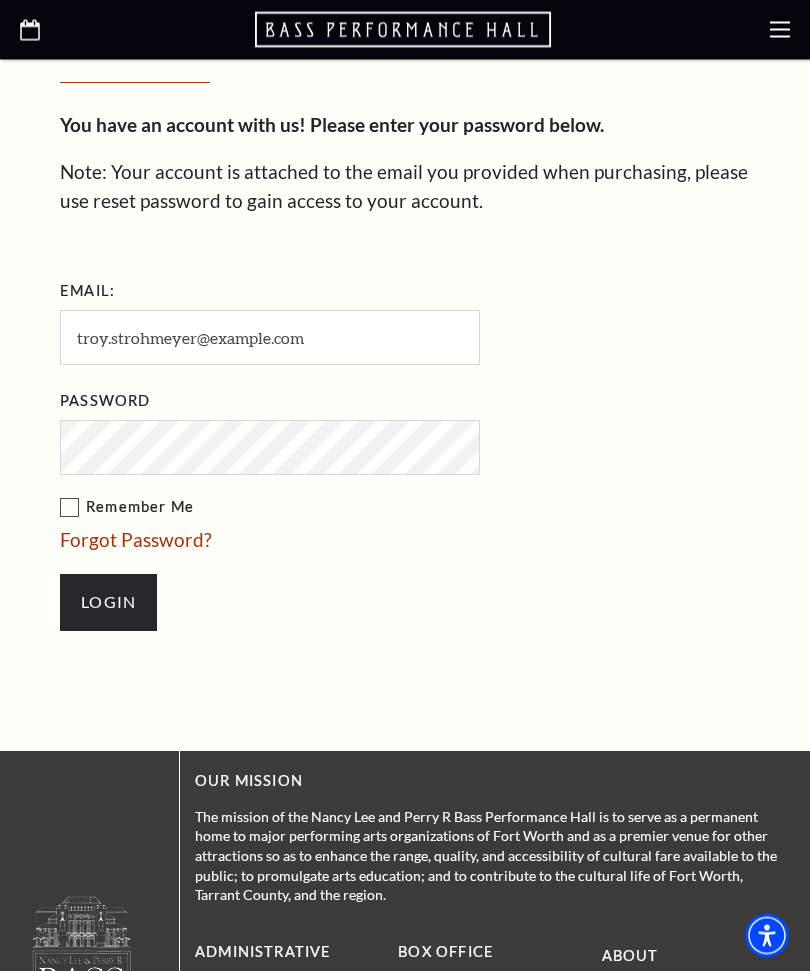 click on "Login" at bounding box center [108, 603] 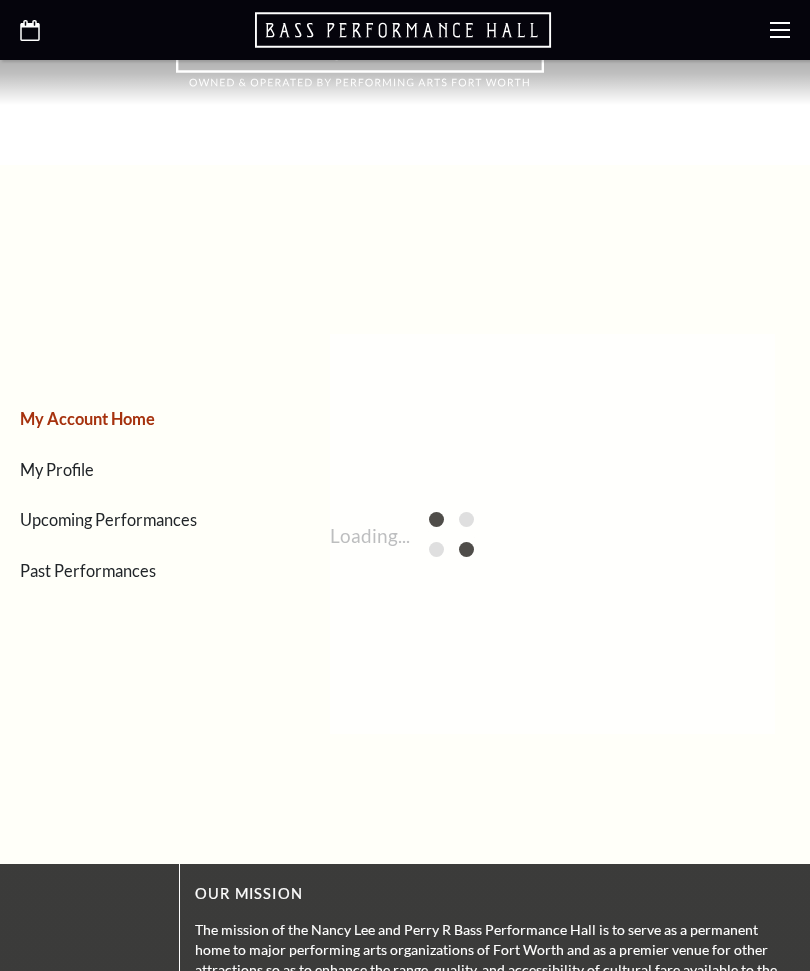 scroll, scrollTop: 0, scrollLeft: 0, axis: both 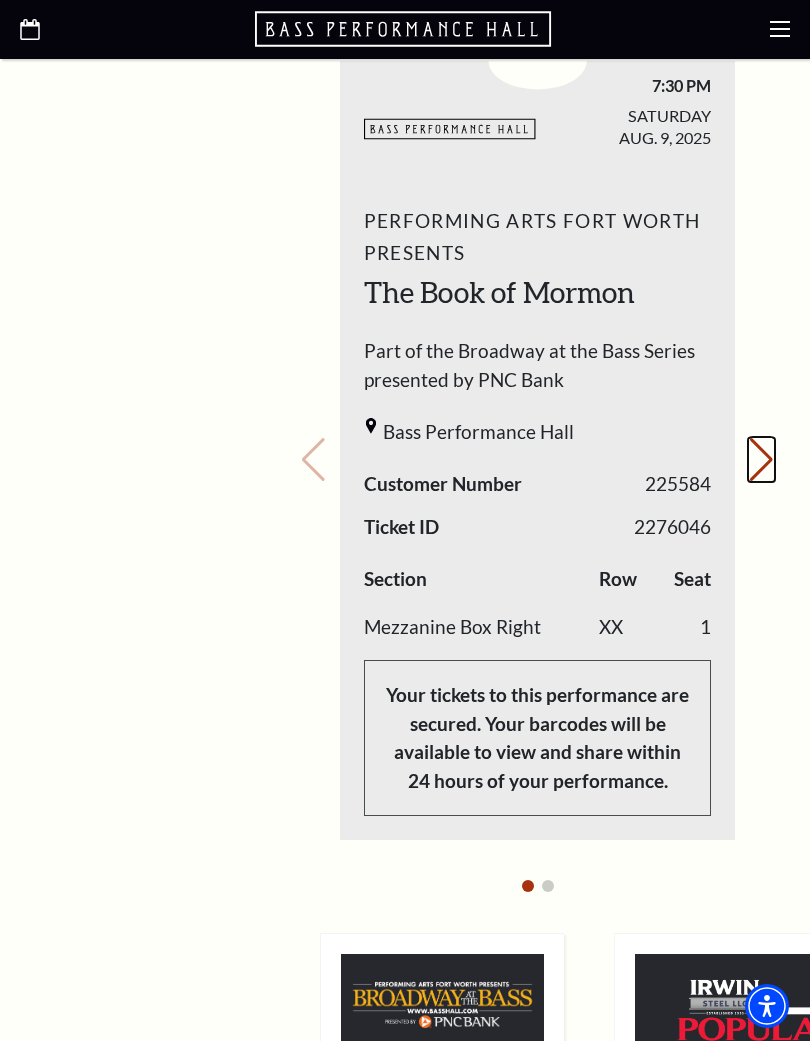 click on "Next slide." at bounding box center (761, 461) 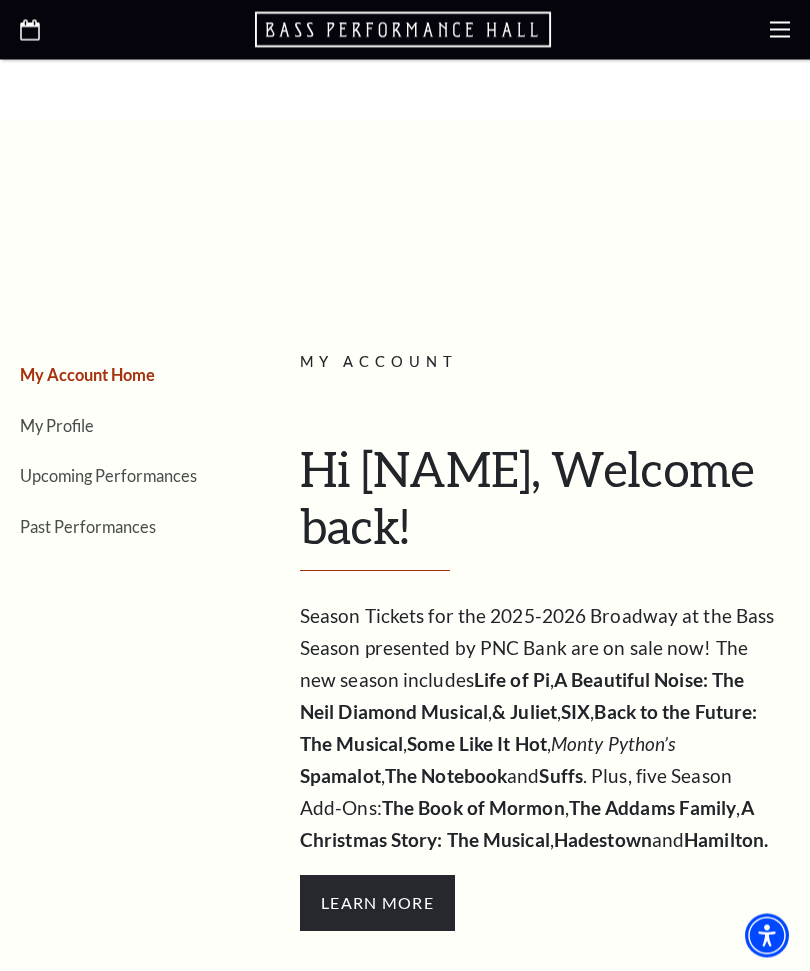 scroll, scrollTop: 0, scrollLeft: 0, axis: both 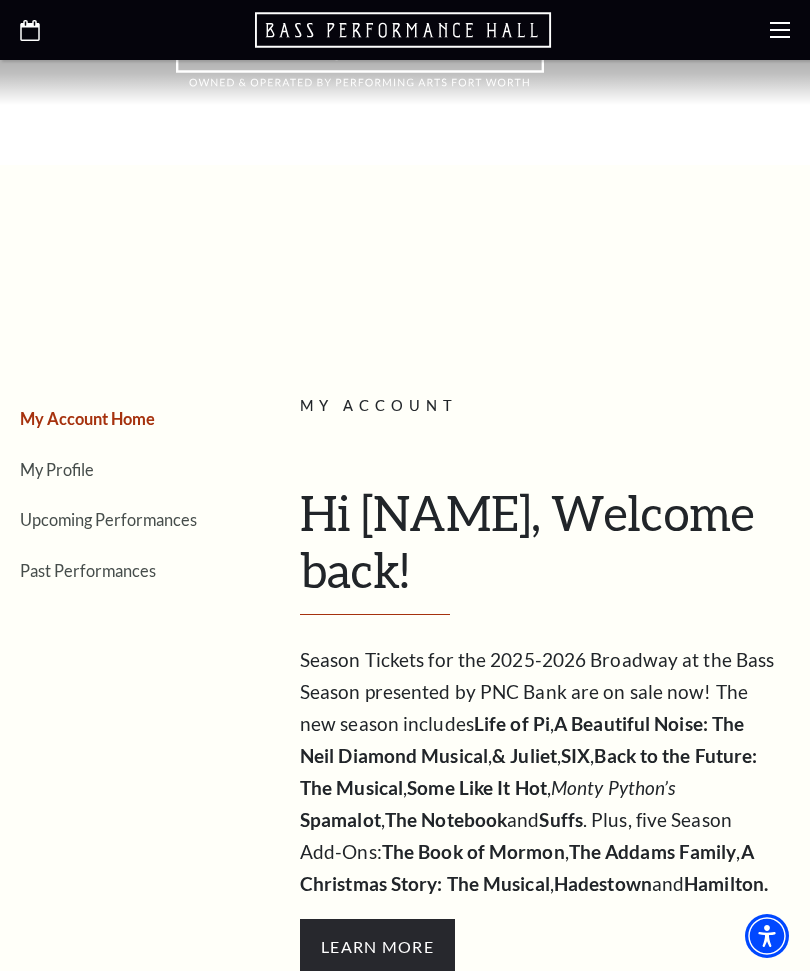 click on "Upcoming Performances" at bounding box center (108, 519) 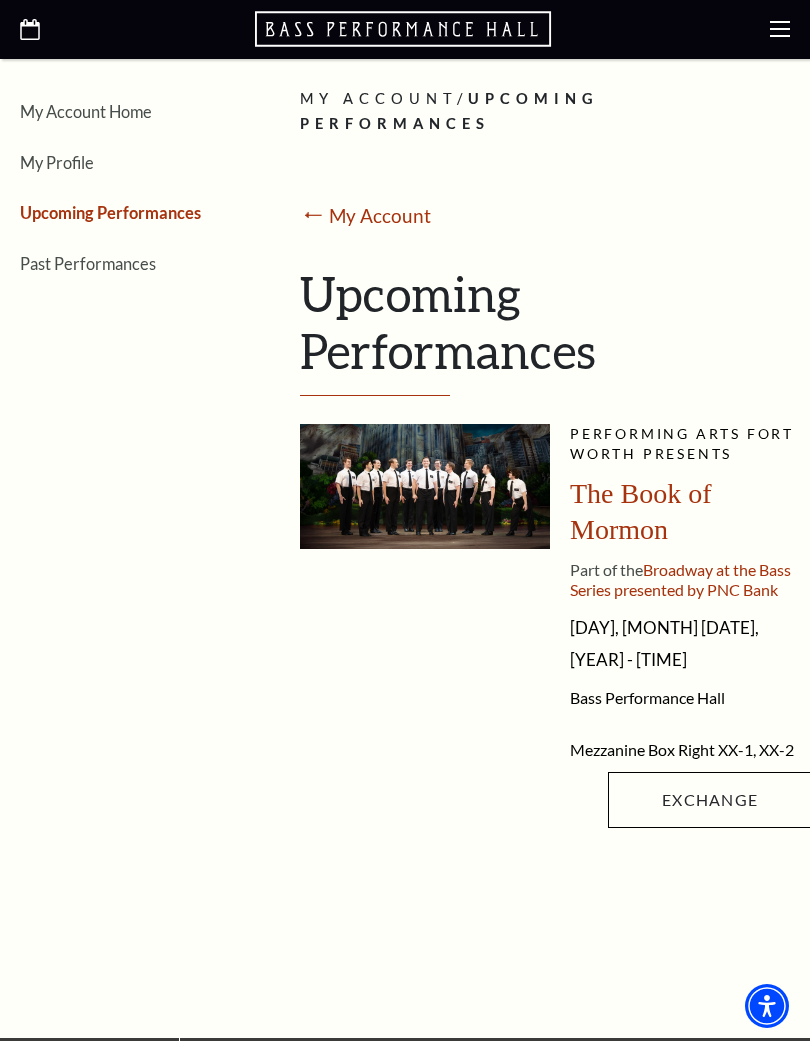 scroll, scrollTop: 314, scrollLeft: 0, axis: vertical 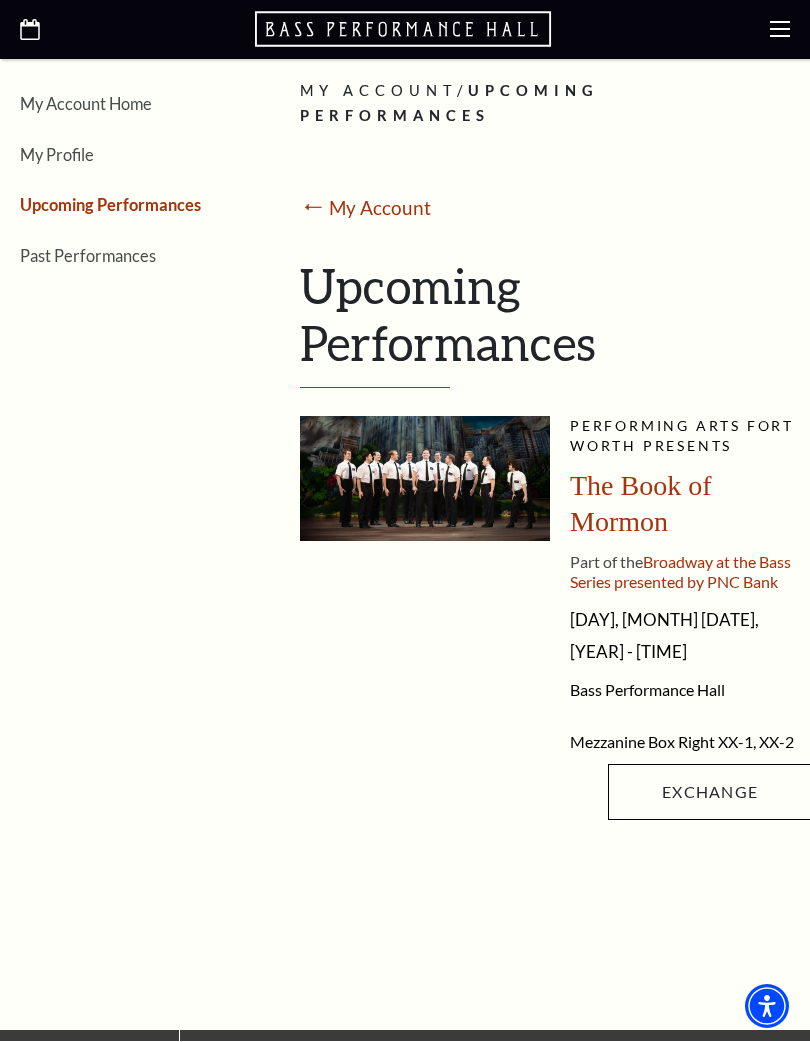 click on "Loading...
My Account  /  Upcoming Performances
⭠ My Account
Upcoming Performances
Performing Arts Fort Worth presents The Book of Mormon Part of the" at bounding box center [537, 460] 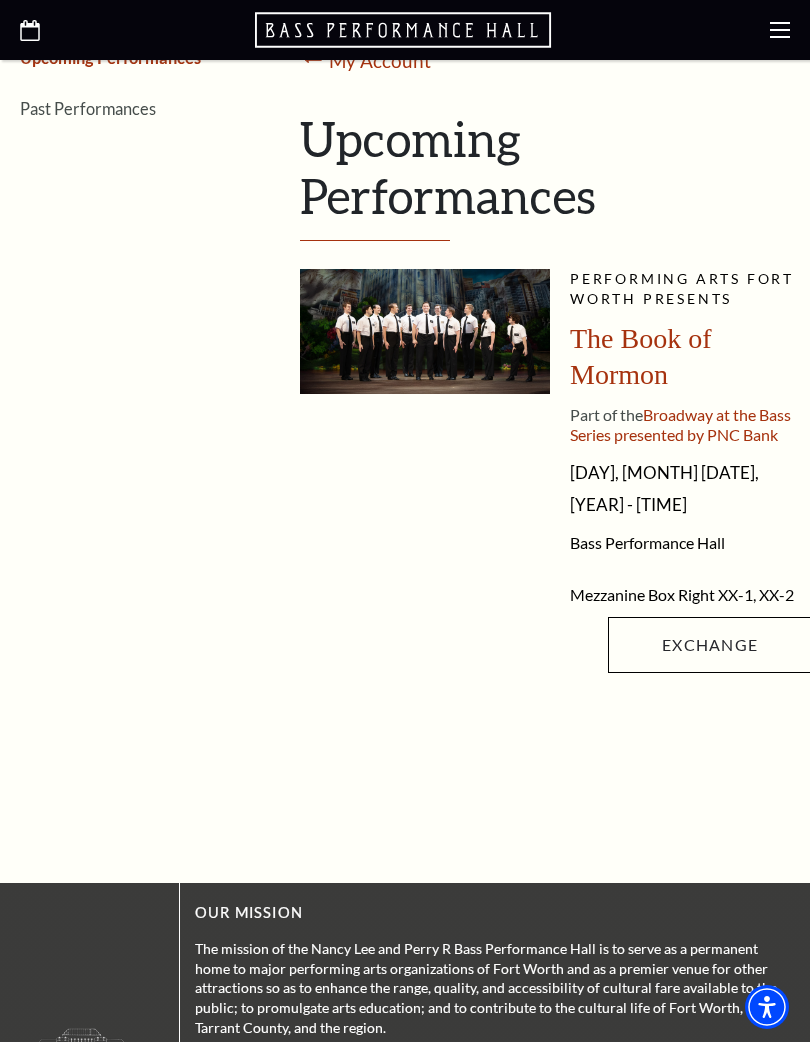 scroll, scrollTop: 460, scrollLeft: 0, axis: vertical 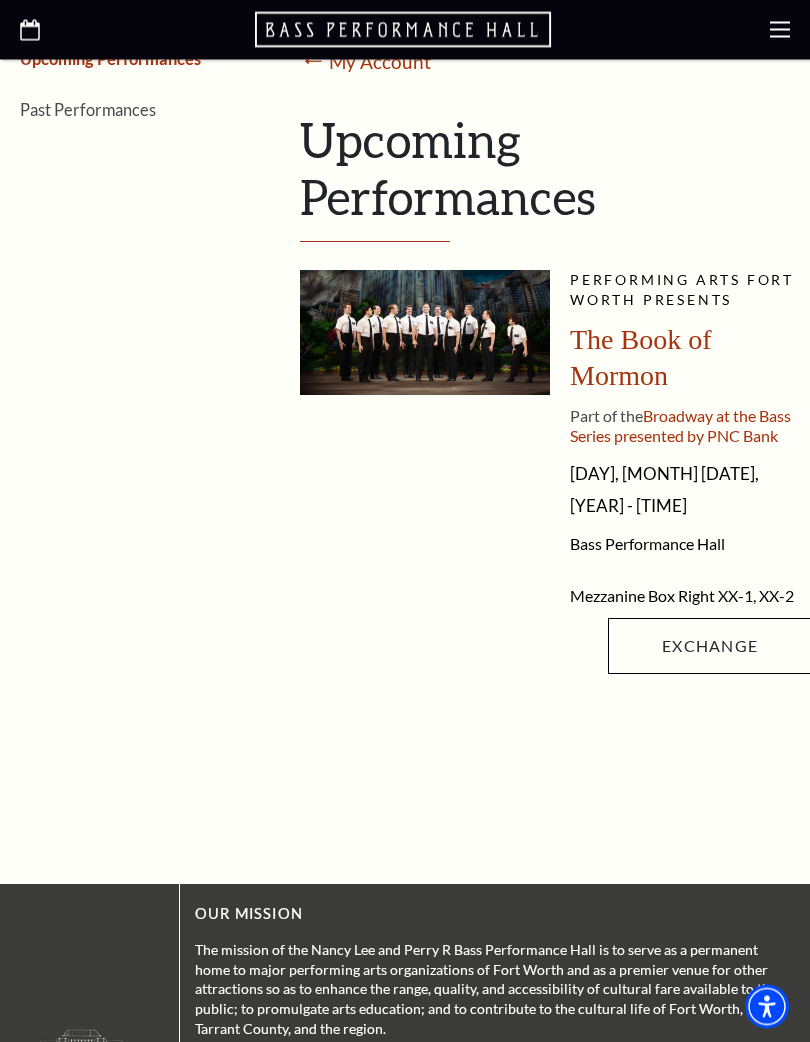 click on "Exchange" at bounding box center [710, 647] 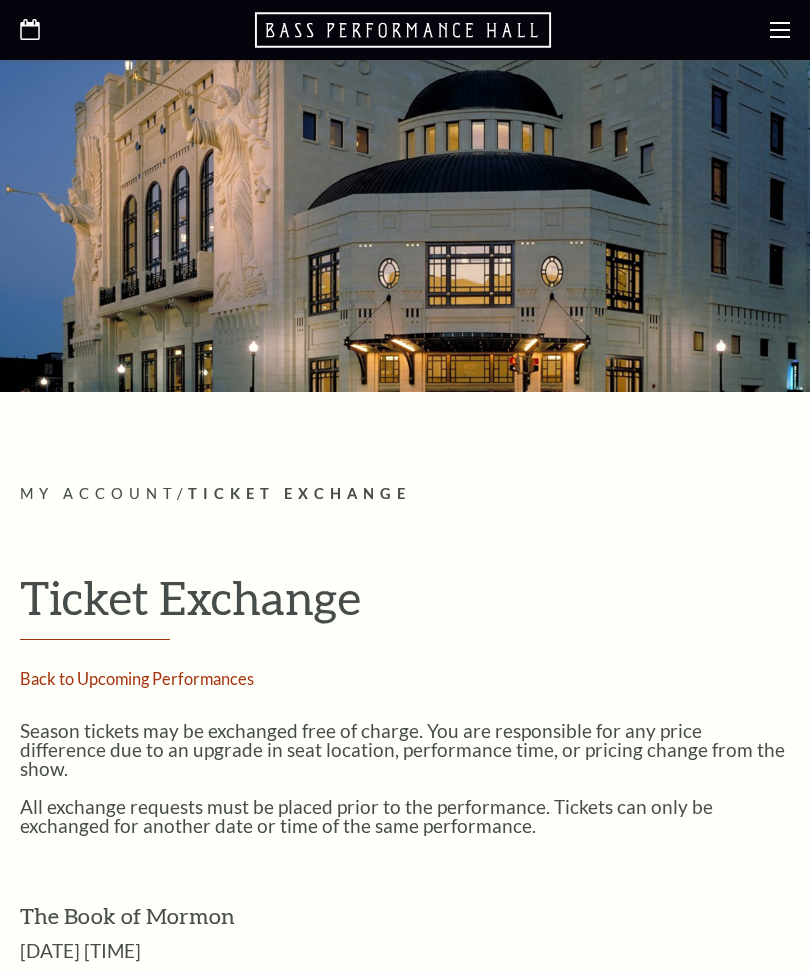 scroll, scrollTop: 0, scrollLeft: 0, axis: both 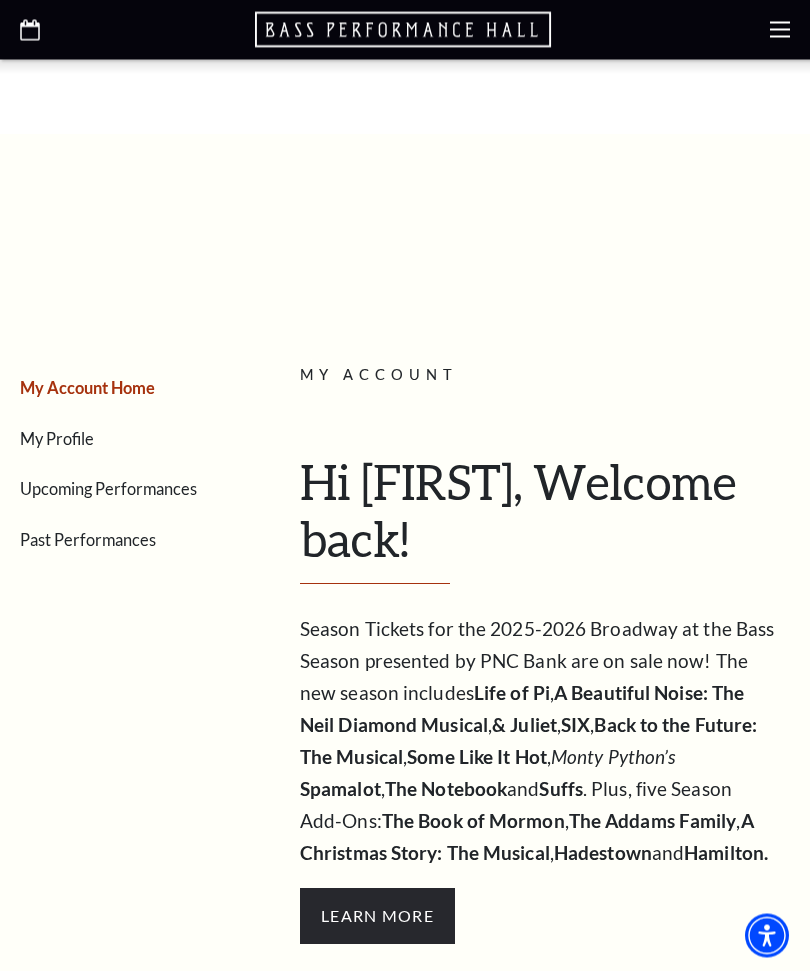 click 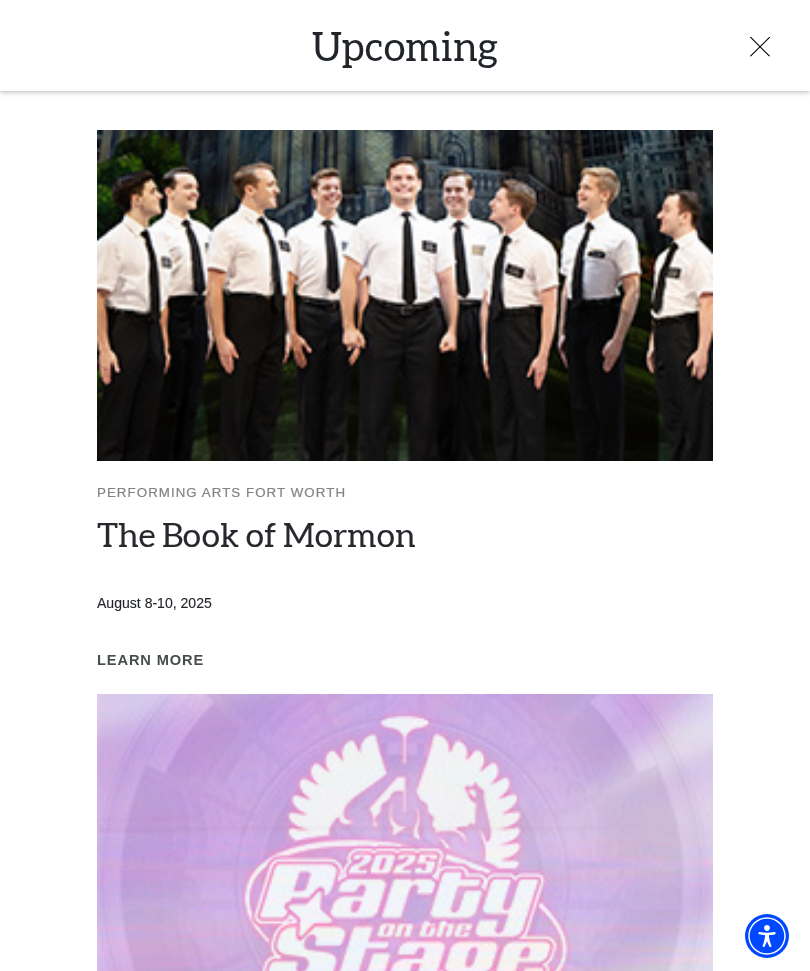 click on "The Book of Mormon" at bounding box center [256, 534] 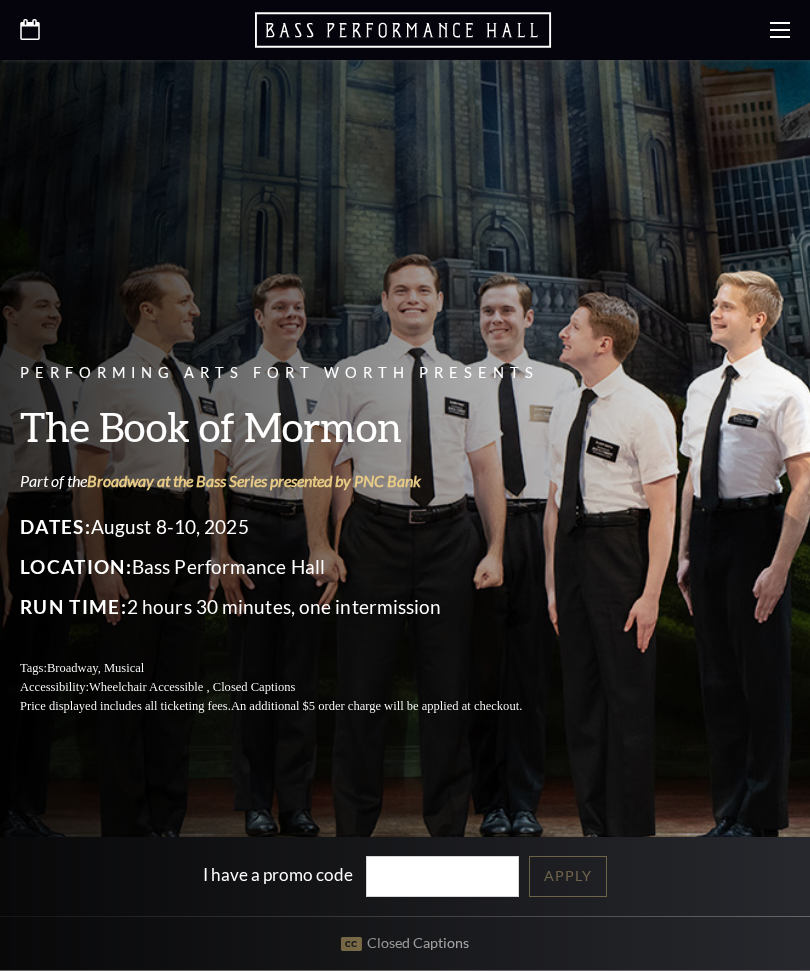 scroll, scrollTop: 0, scrollLeft: 0, axis: both 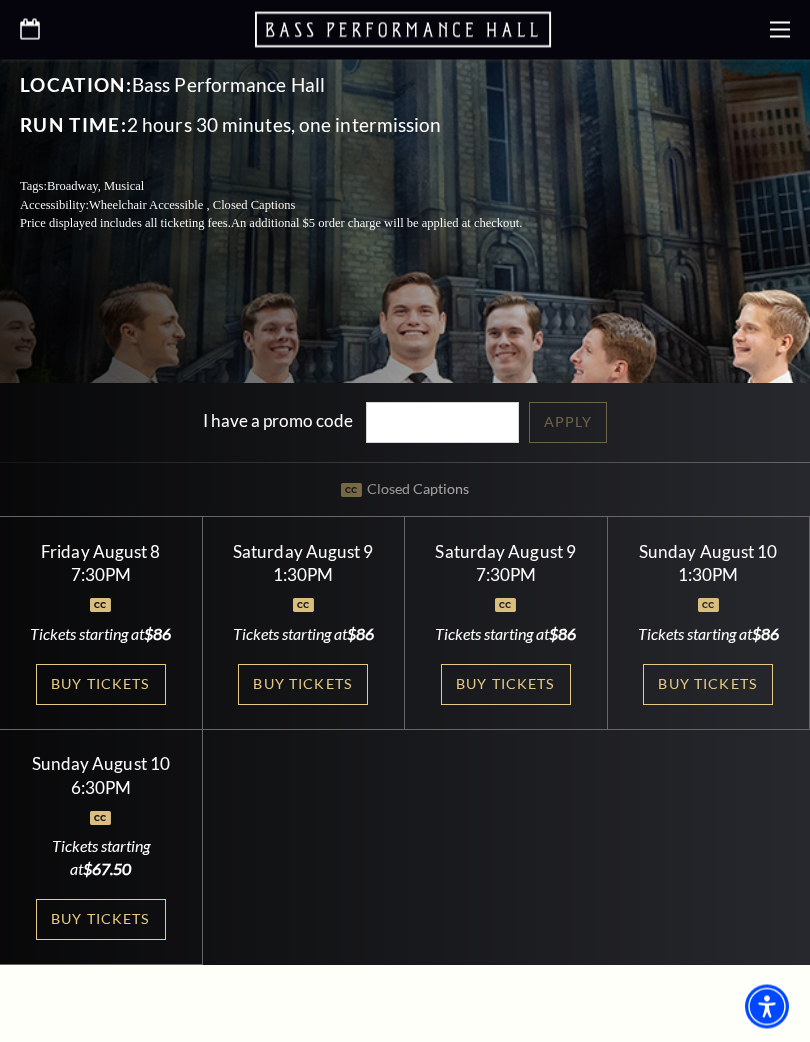 click on "Buy Tickets" at bounding box center (506, 685) 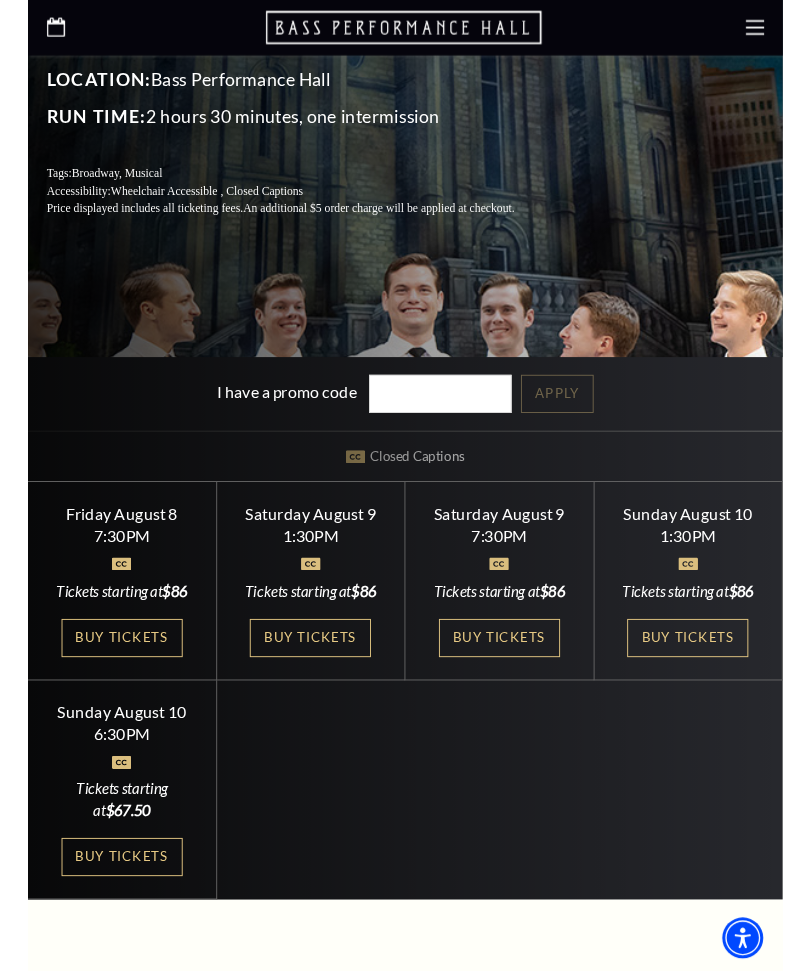 scroll, scrollTop: 511, scrollLeft: 0, axis: vertical 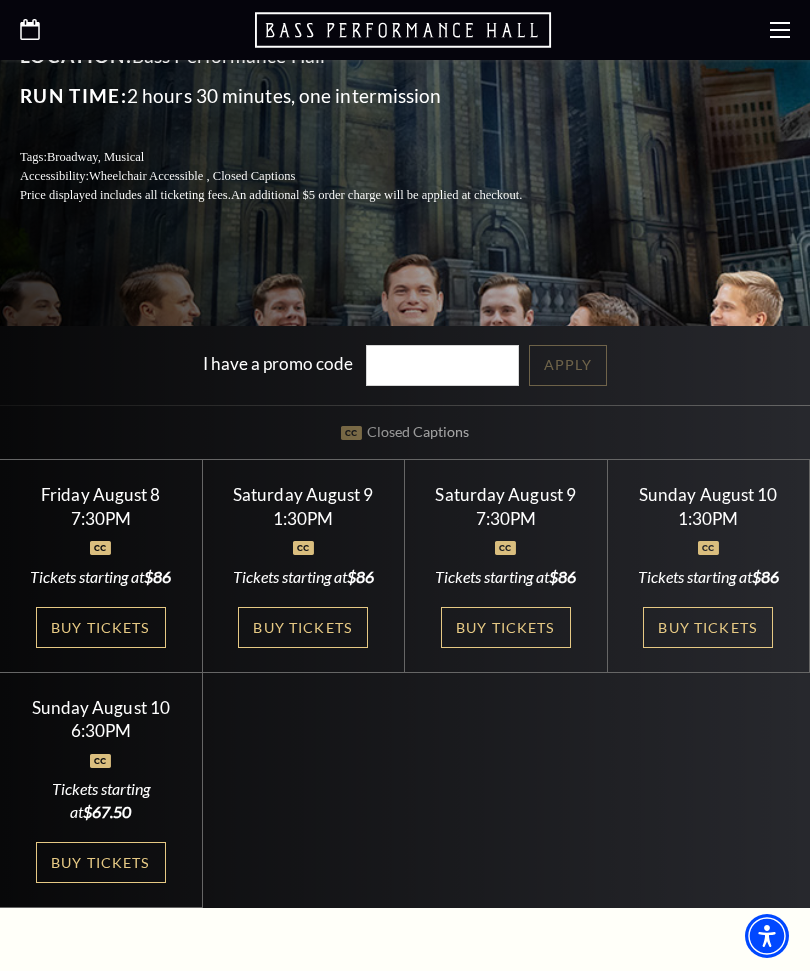 click on "Buy Tickets" at bounding box center (506, 627) 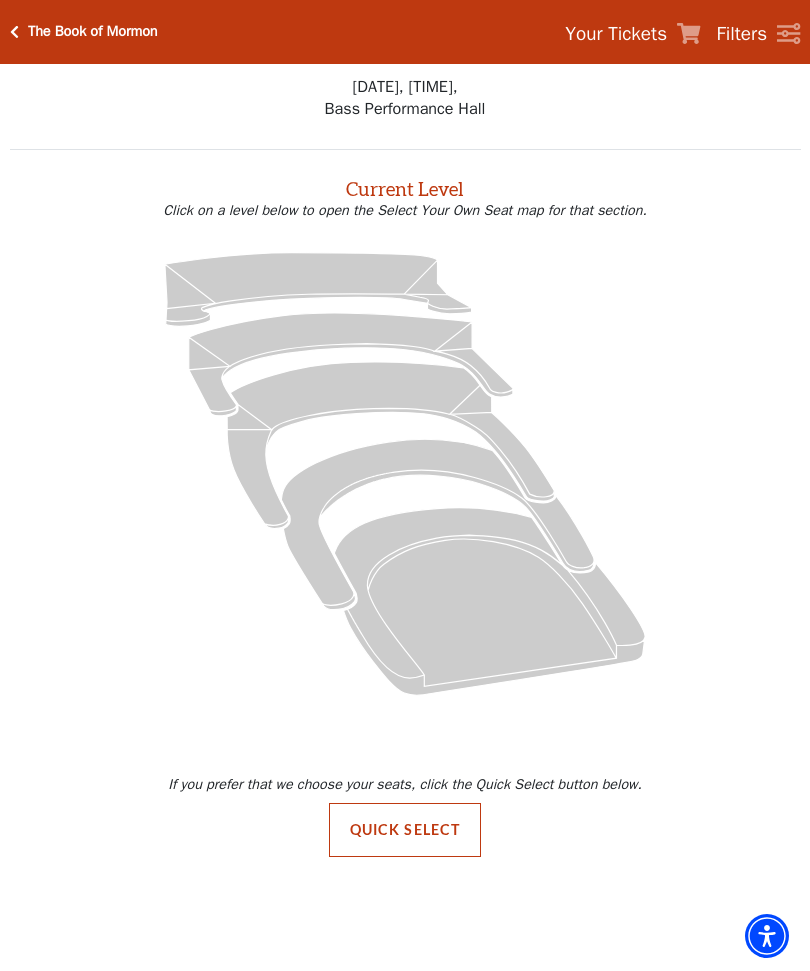 scroll, scrollTop: 0, scrollLeft: 0, axis: both 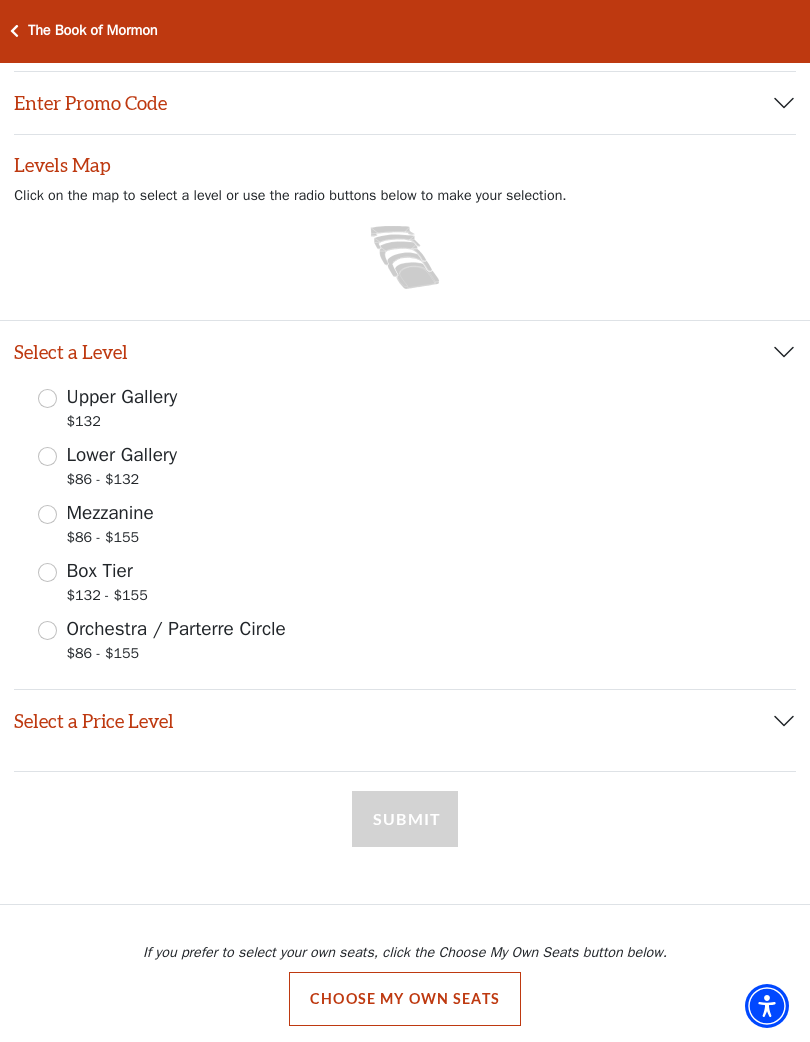 click on "Mezzanine     $86 - $155" at bounding box center (47, 515) 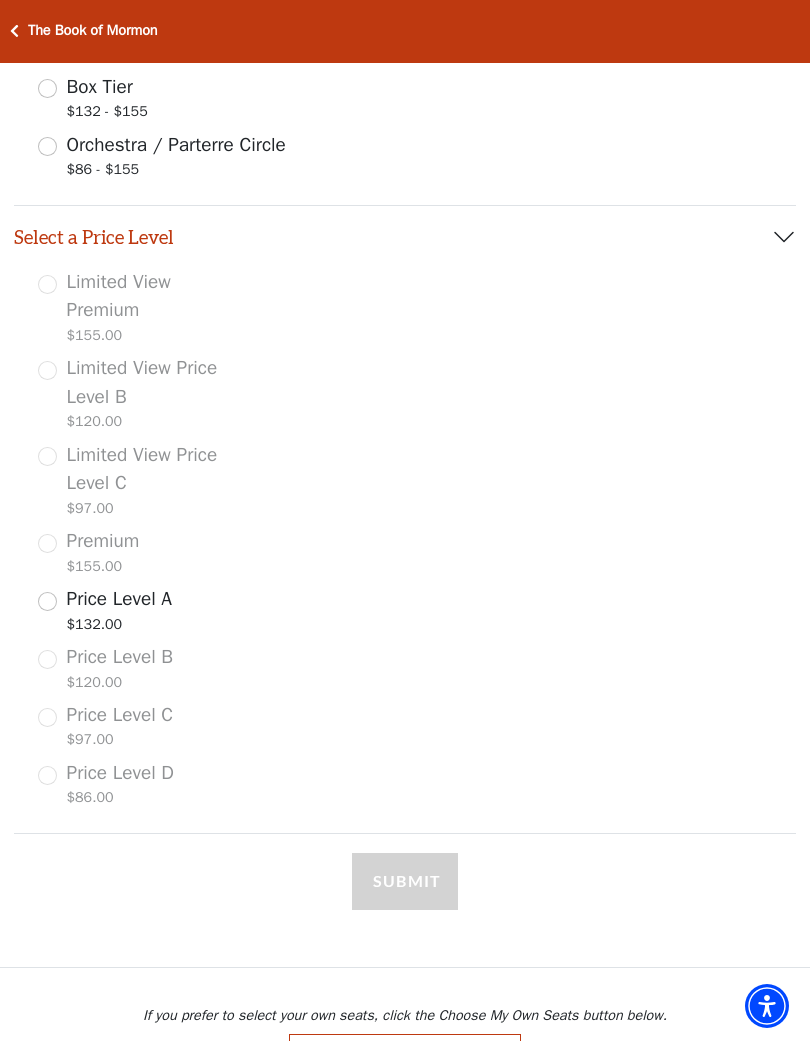 scroll, scrollTop: 677, scrollLeft: 0, axis: vertical 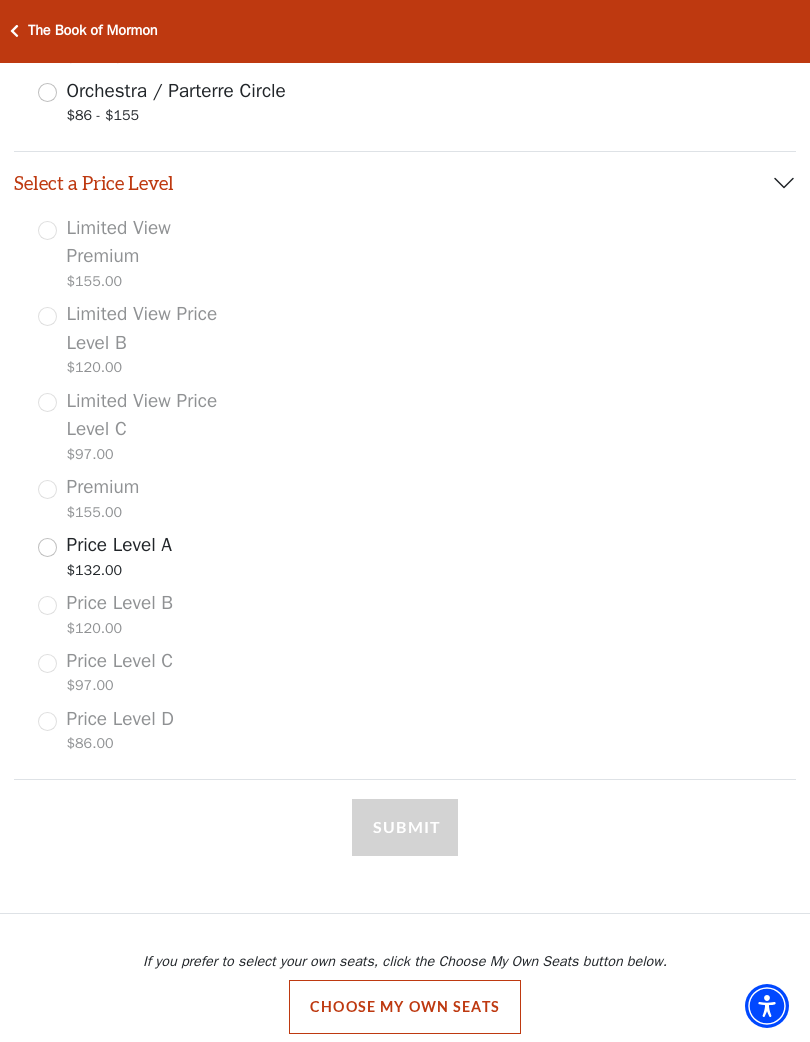 click on "Choose My Own Seats" at bounding box center [405, 1008] 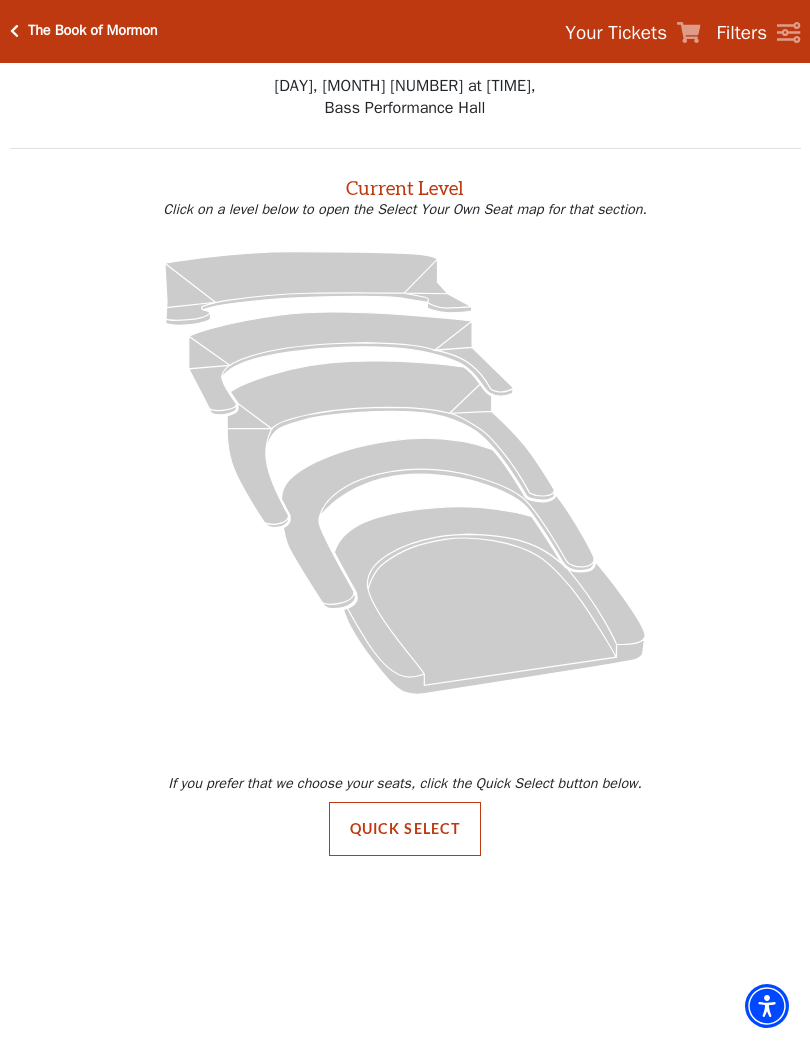 scroll, scrollTop: 0, scrollLeft: 0, axis: both 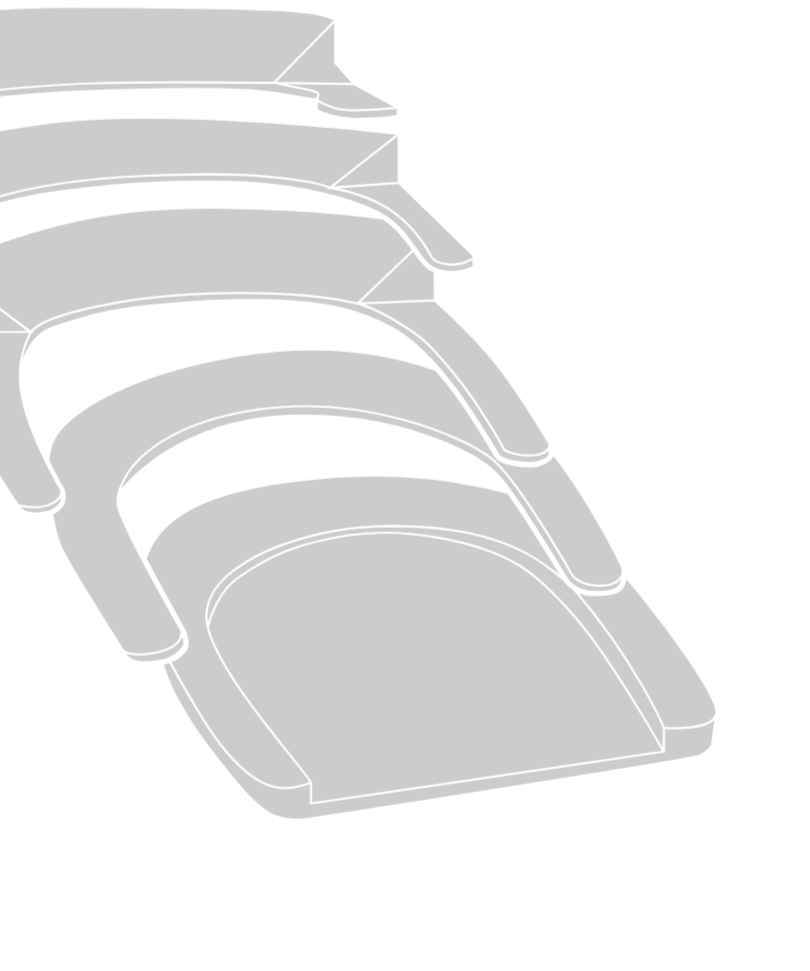click 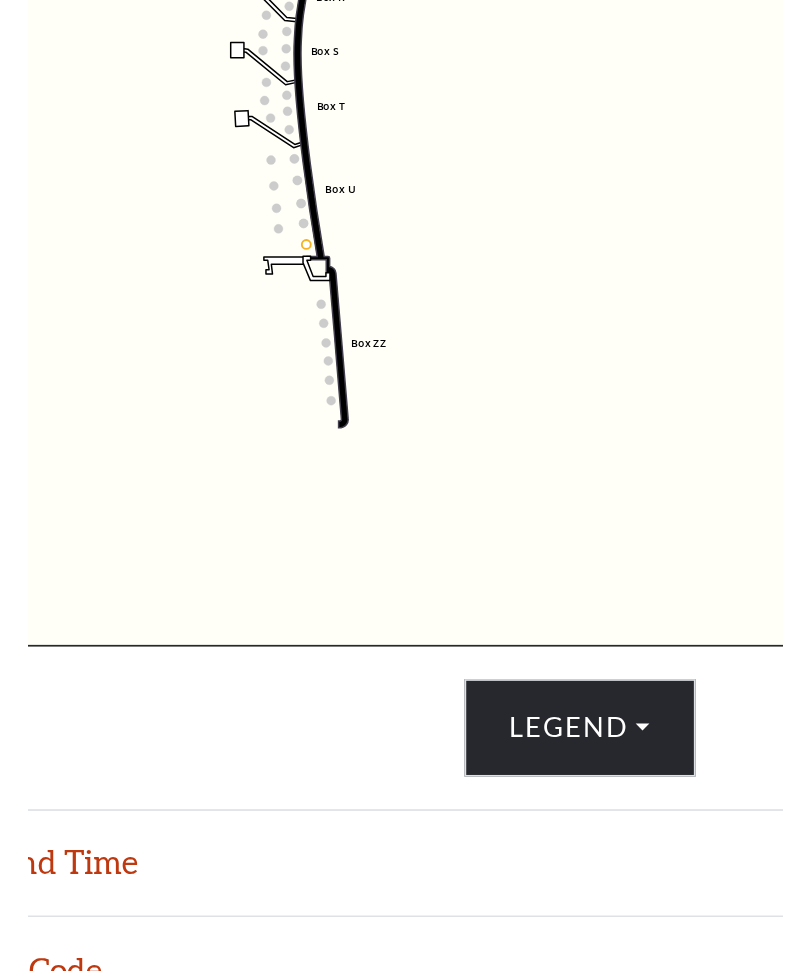 scroll, scrollTop: 579, scrollLeft: 0, axis: vertical 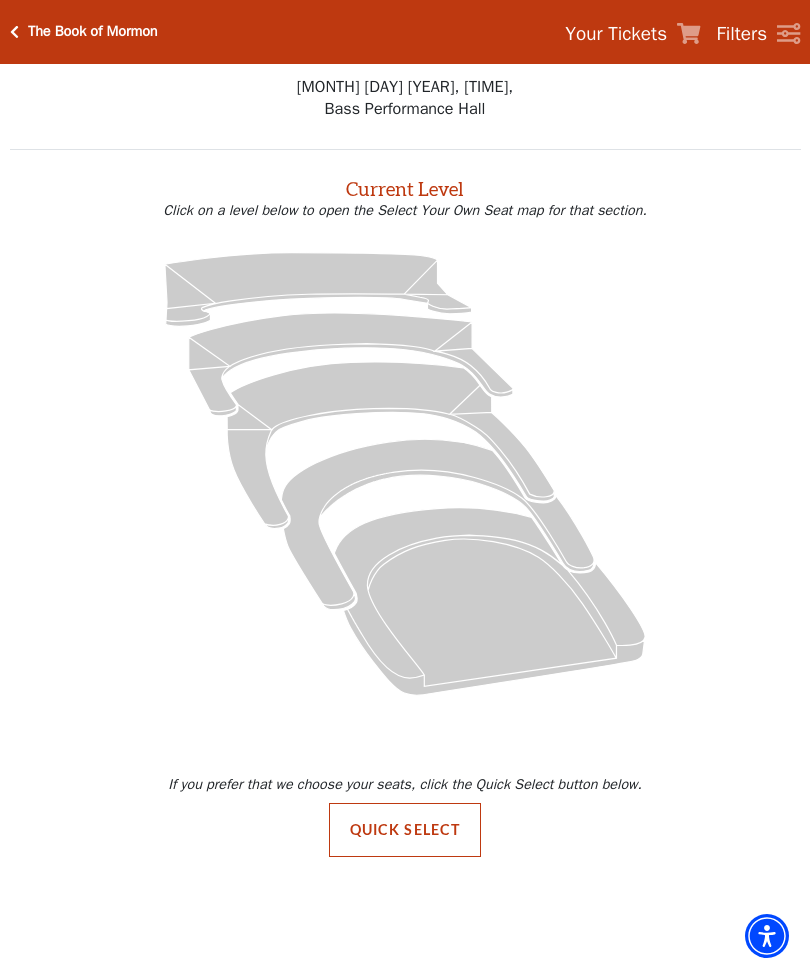 click 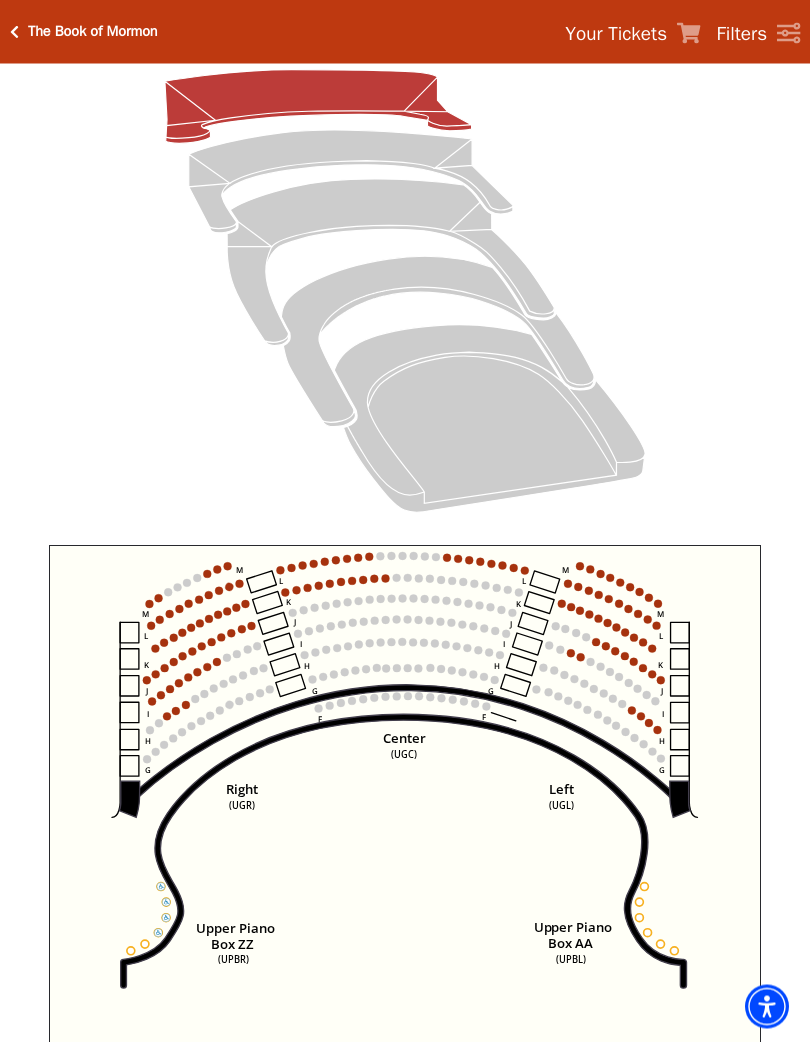 scroll, scrollTop: 216, scrollLeft: 0, axis: vertical 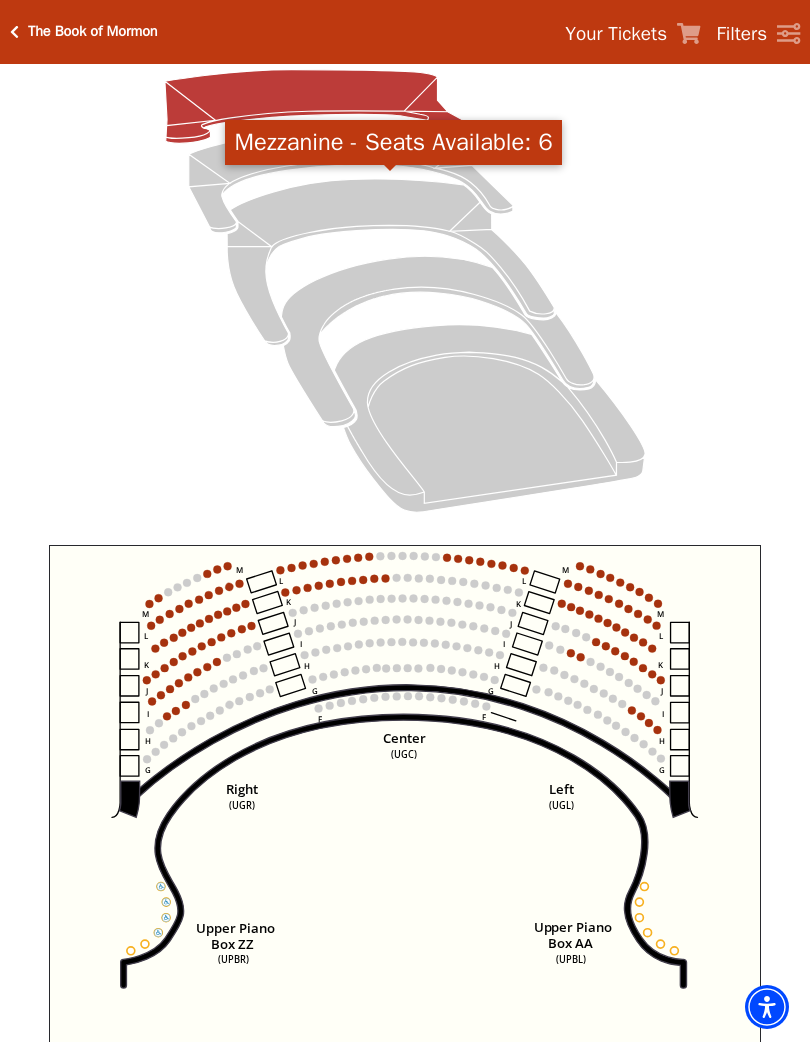 click 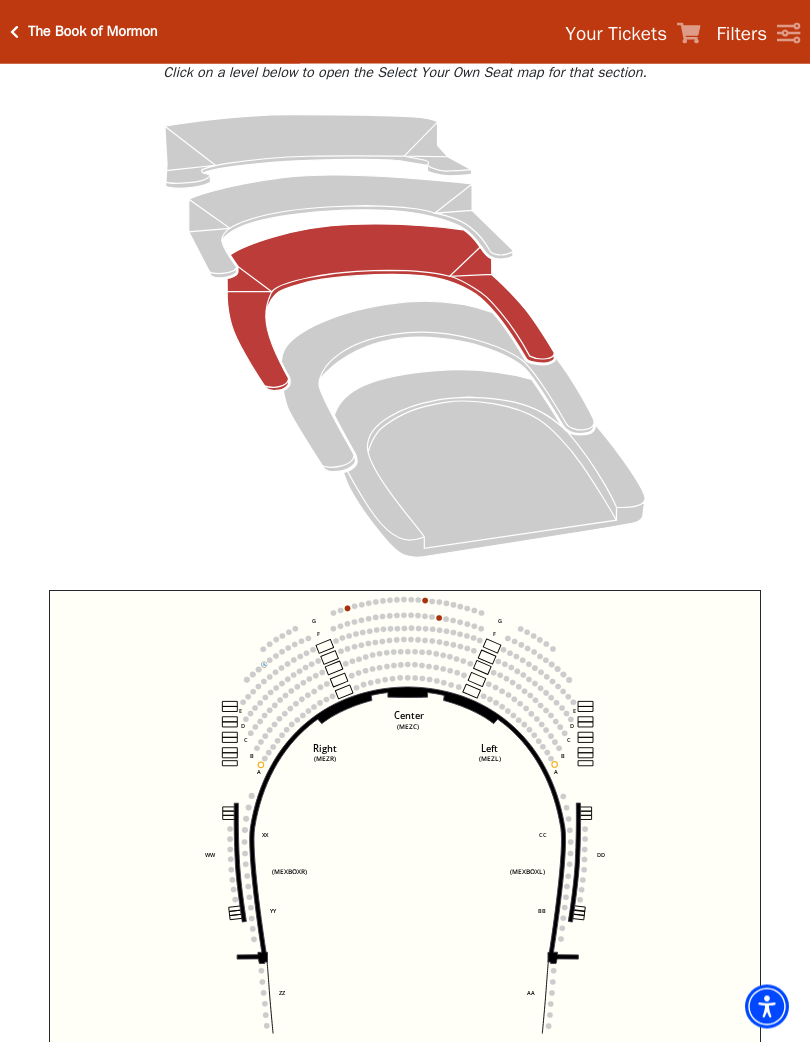 scroll, scrollTop: 171, scrollLeft: 0, axis: vertical 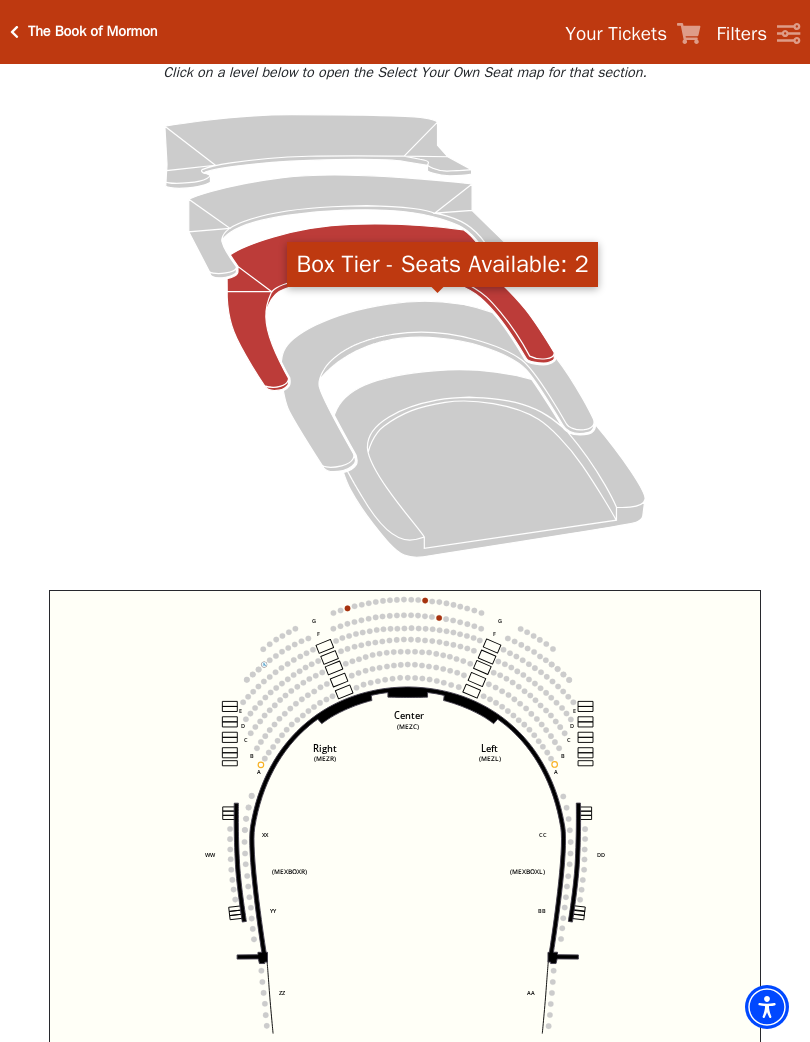 click 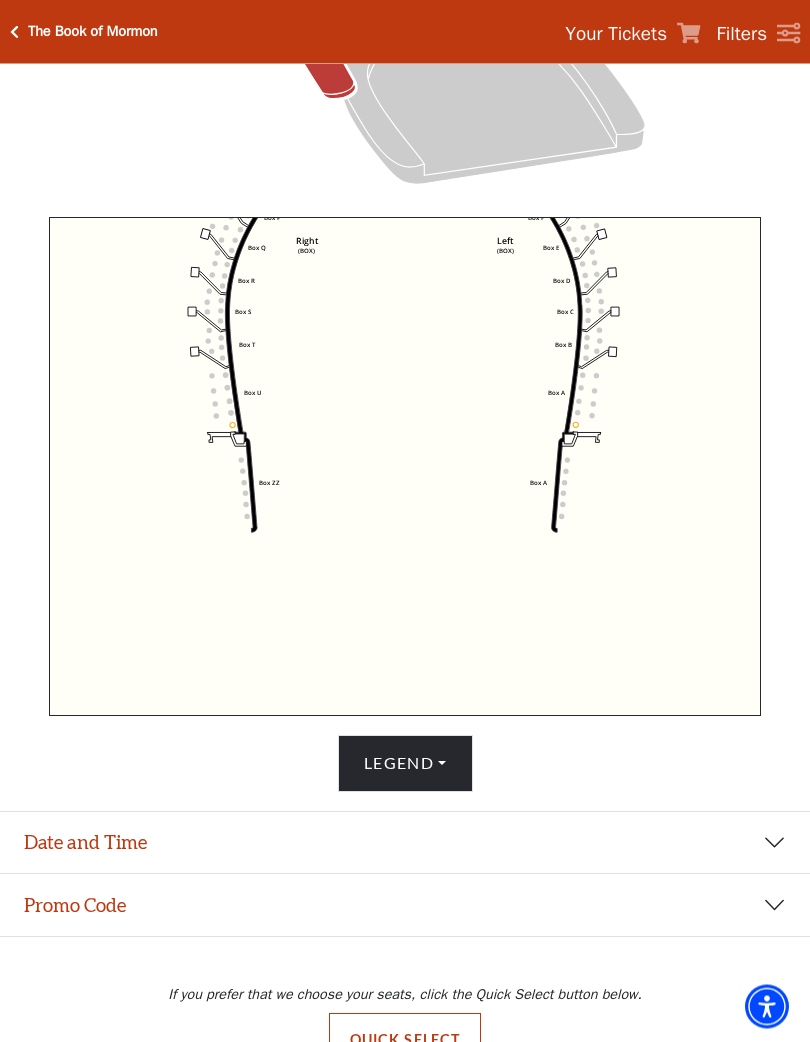 scroll, scrollTop: 579, scrollLeft: 0, axis: vertical 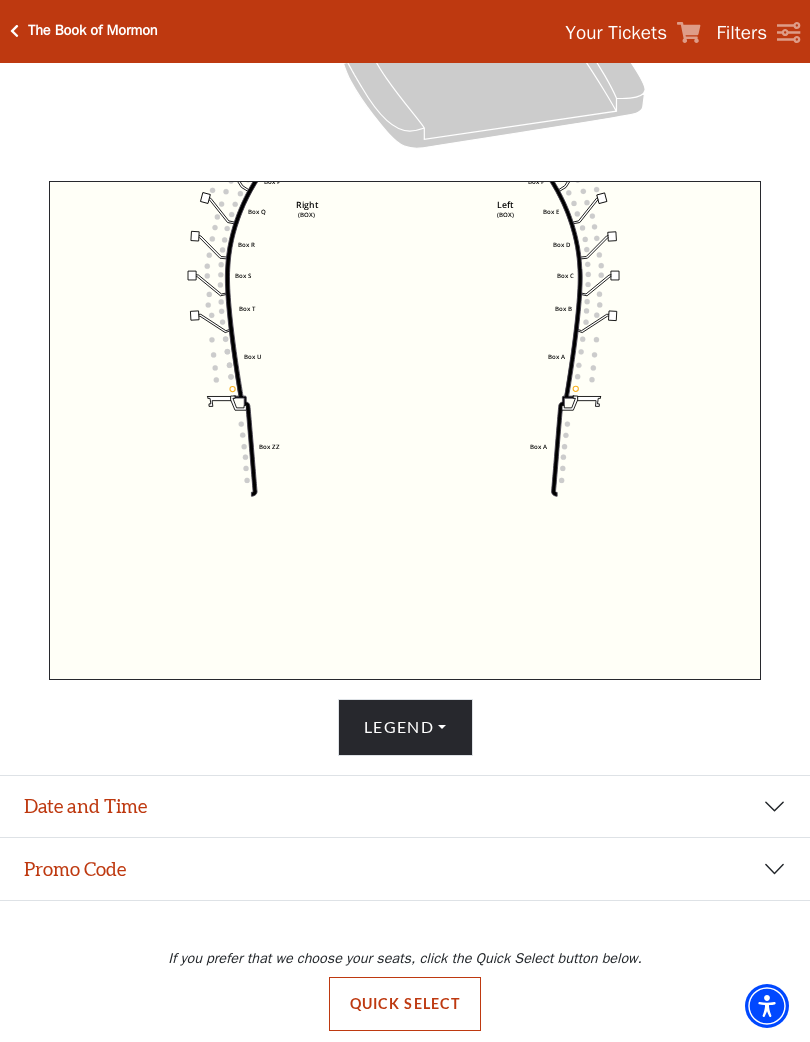 click on "Legend" at bounding box center (405, 728) 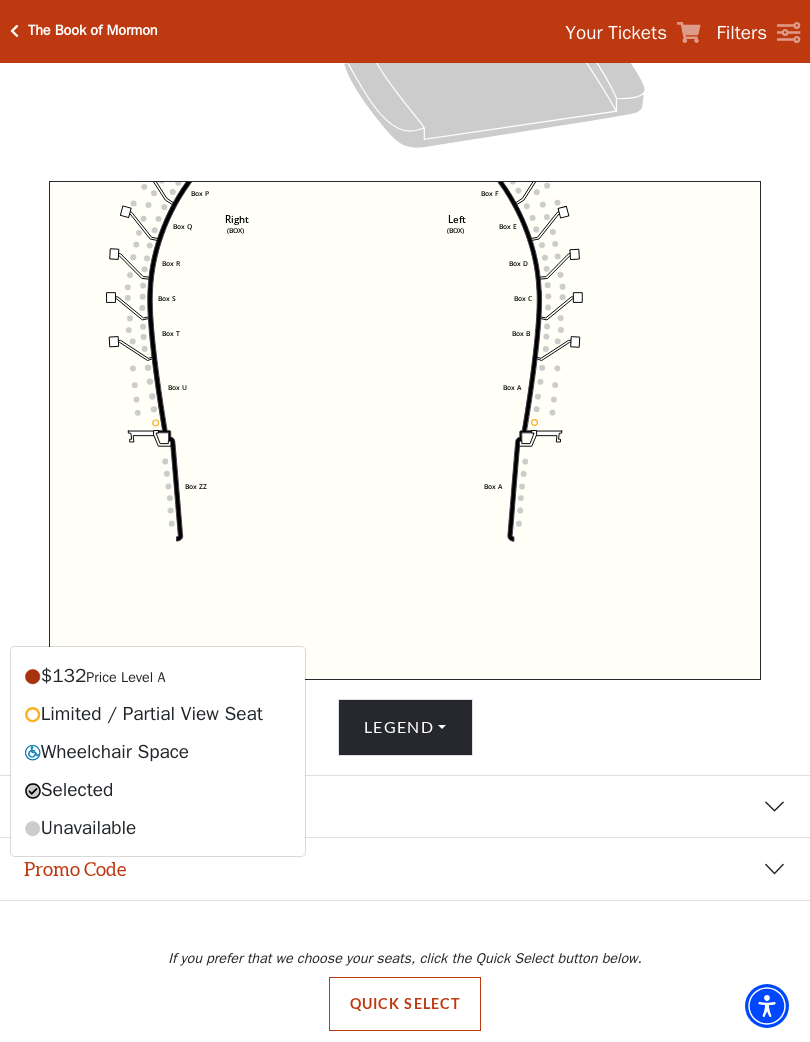 click on "The Book of Mormon" at bounding box center (93, 31) 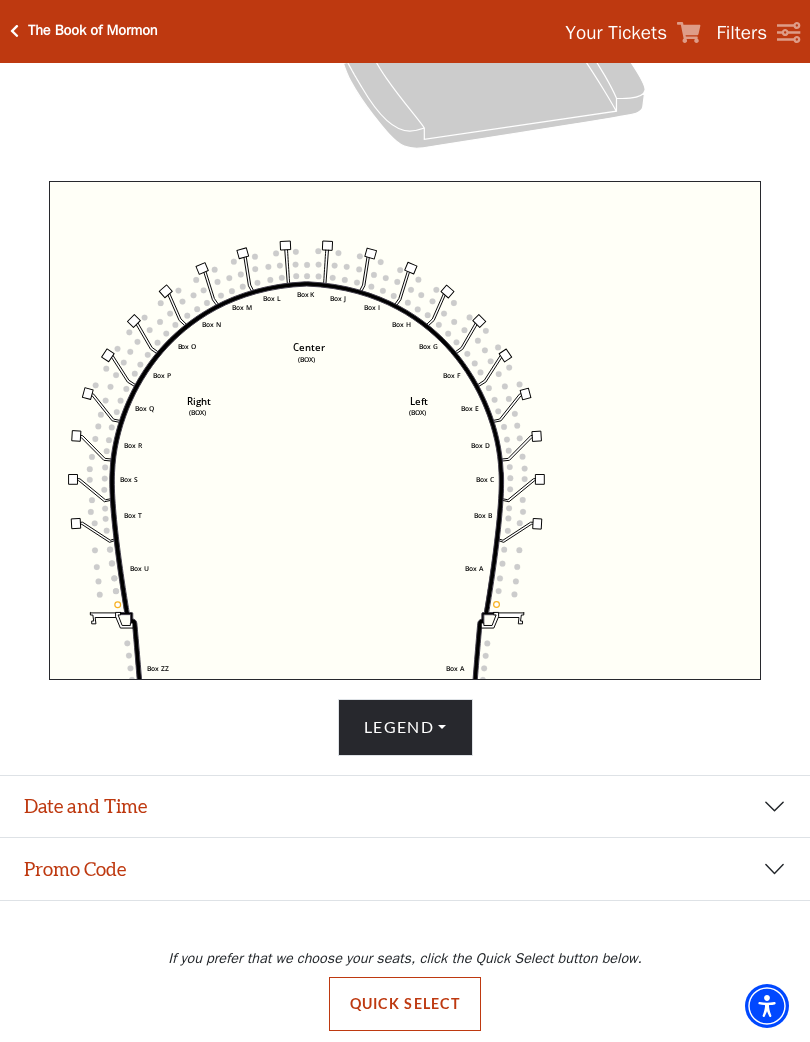 click on "The Book of Mormon   Your Tickets       Filters" at bounding box center [405, 32] 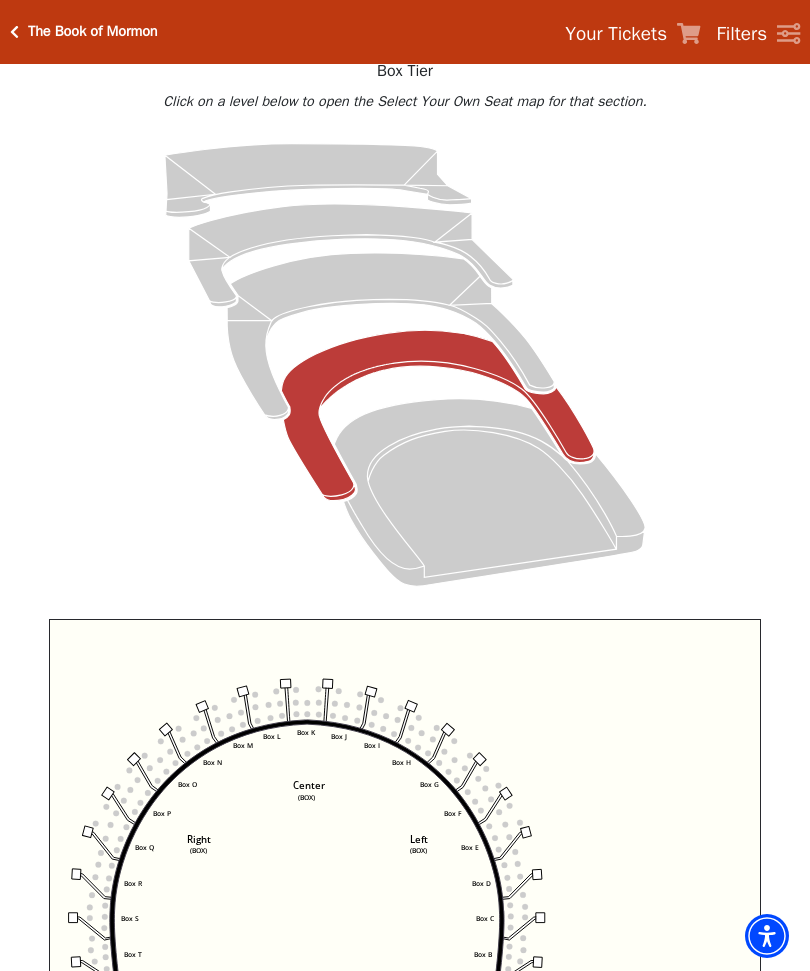 scroll, scrollTop: 0, scrollLeft: 0, axis: both 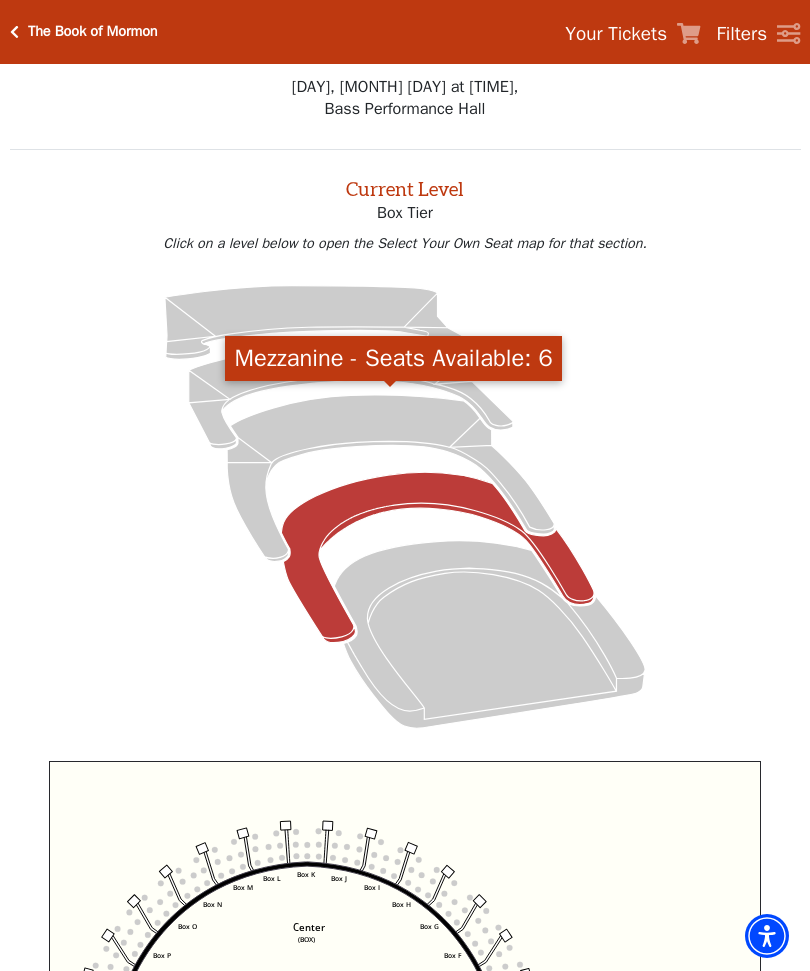 click 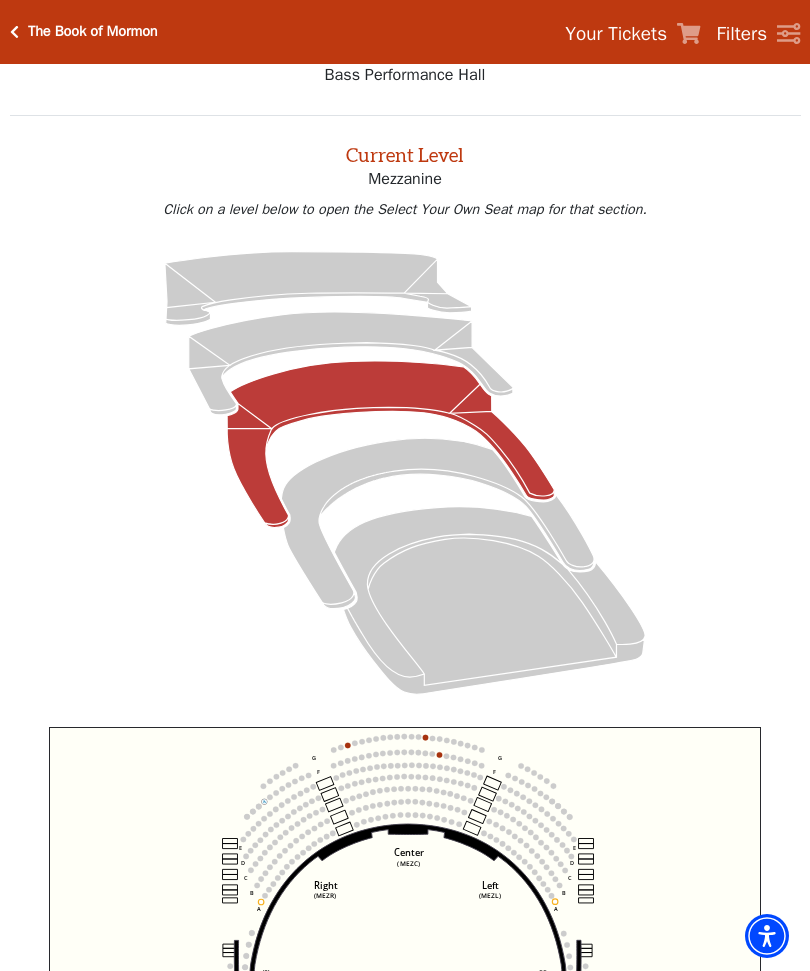 scroll, scrollTop: 76, scrollLeft: 0, axis: vertical 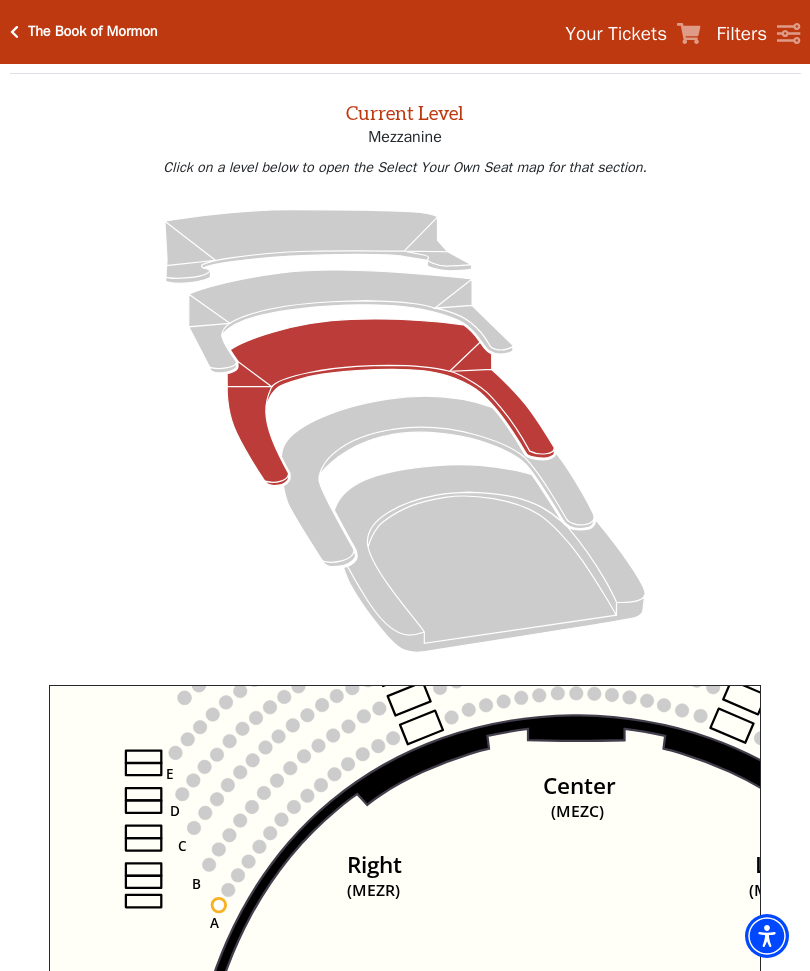 click on "Center   (MEZC)   Right   (MEZR)   Left   (MEZL)   (MEXBOXR)   (MEXBOXL)   XX   WW   CC   DD   YY   BB   ZZ   AA   G   F   E   D   G   F   C   B   A   E   D   C   B   A" 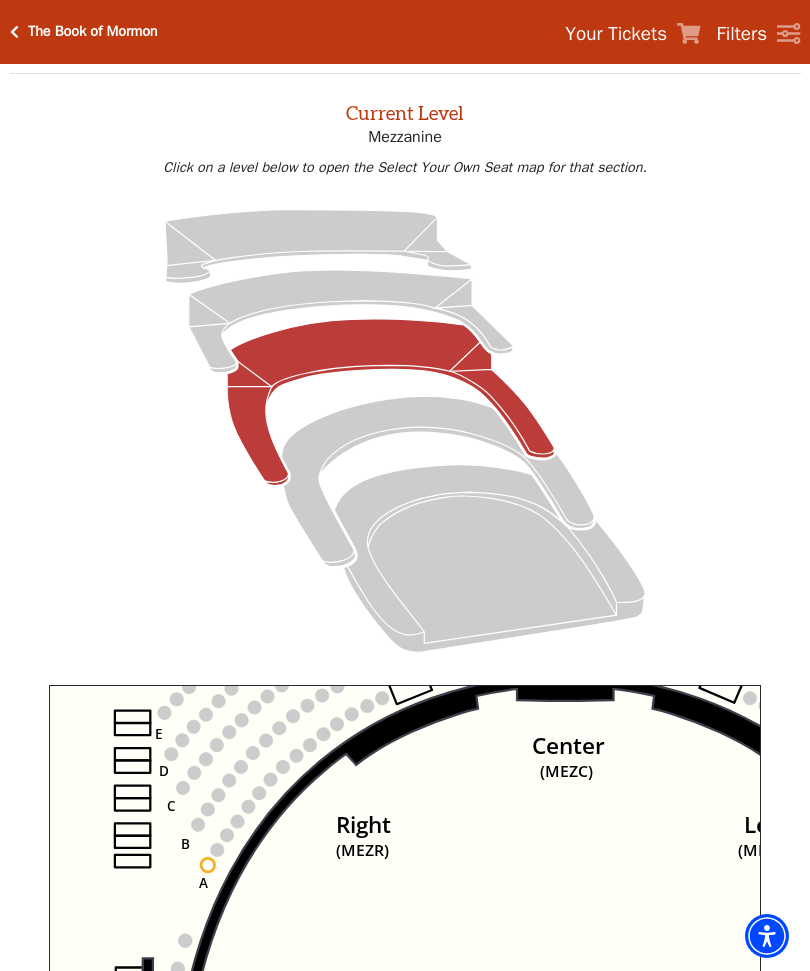 click on "Center   (MEZC)   Right   (MEZR)   Left   (MEZL)   (MEXBOXR)   (MEXBOXL)   XX   WW   CC   DD   YY   BB   ZZ   AA   G   F   E   D   G   F   C   B   A   E   D   C   B   A" 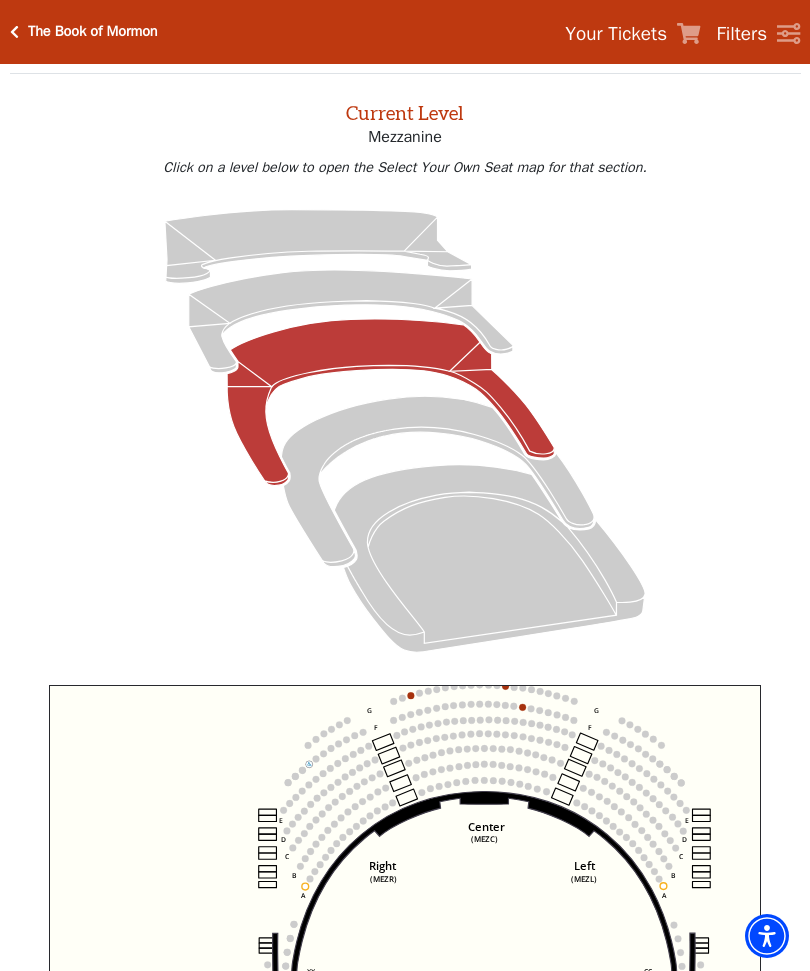 click 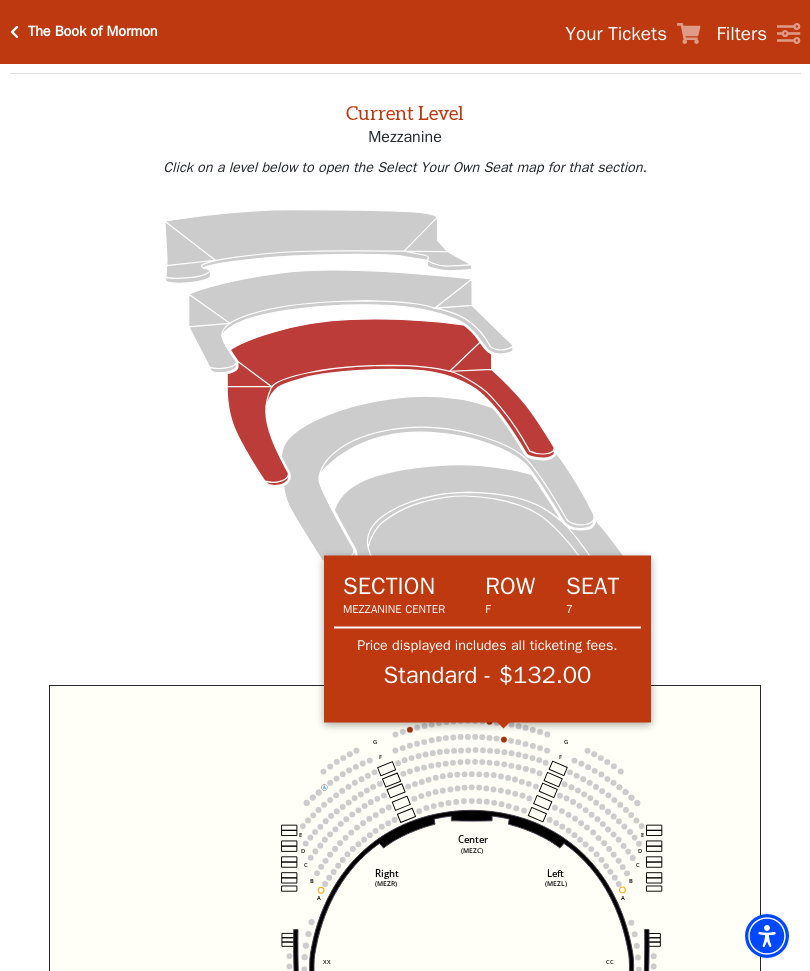 click 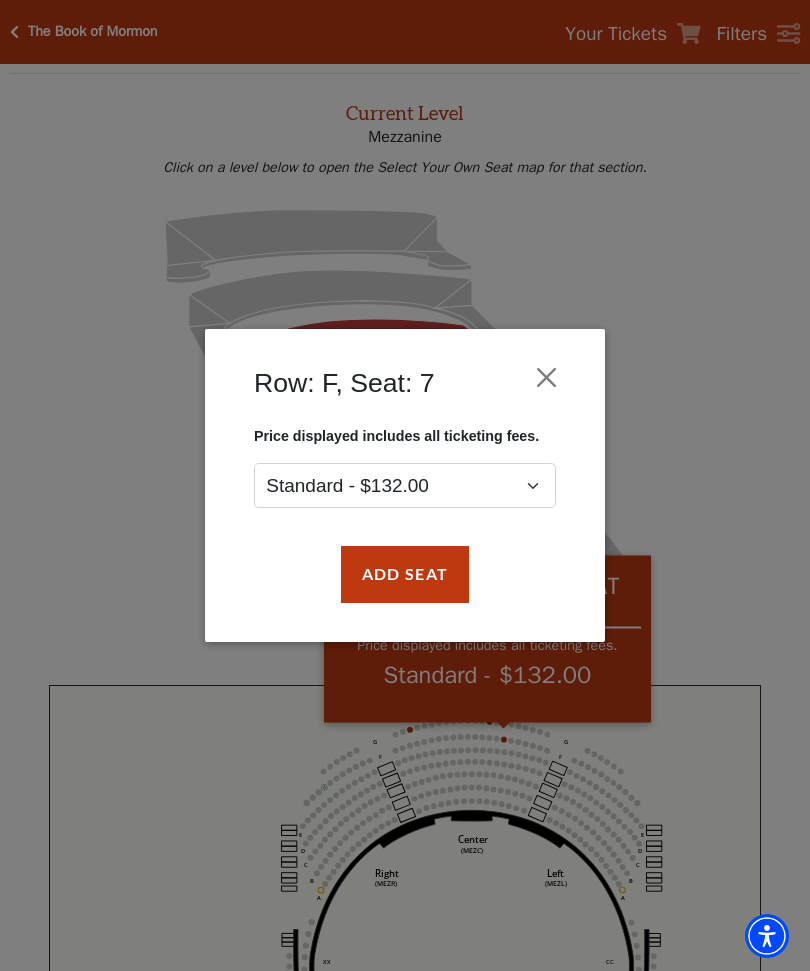 click at bounding box center (547, 378) 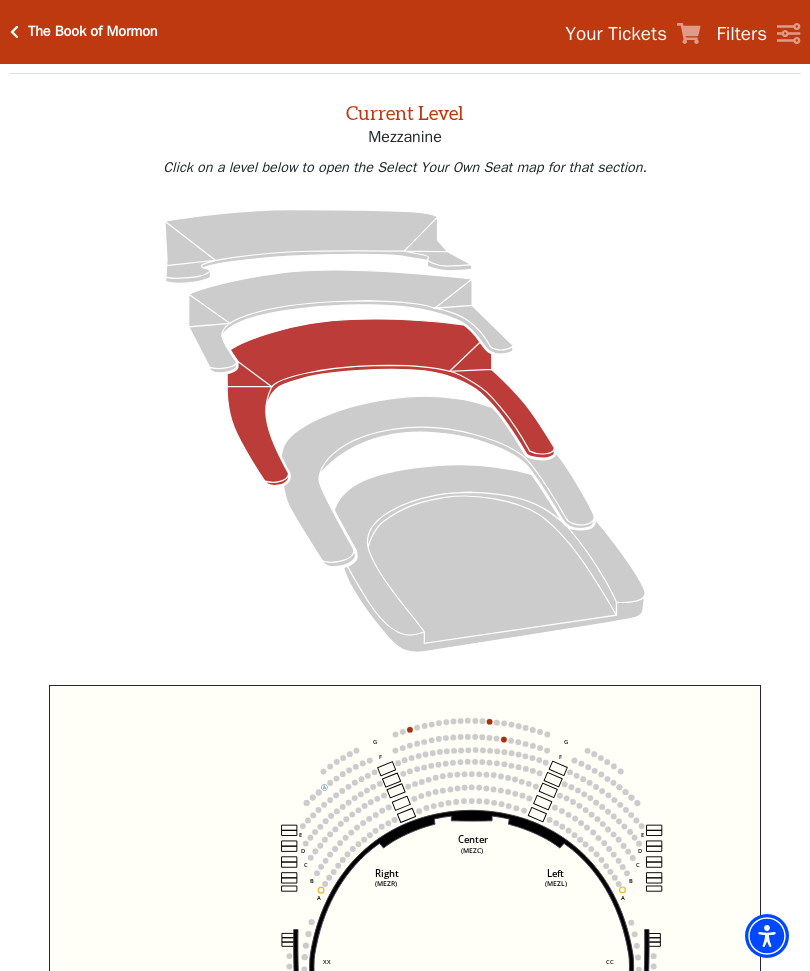 click 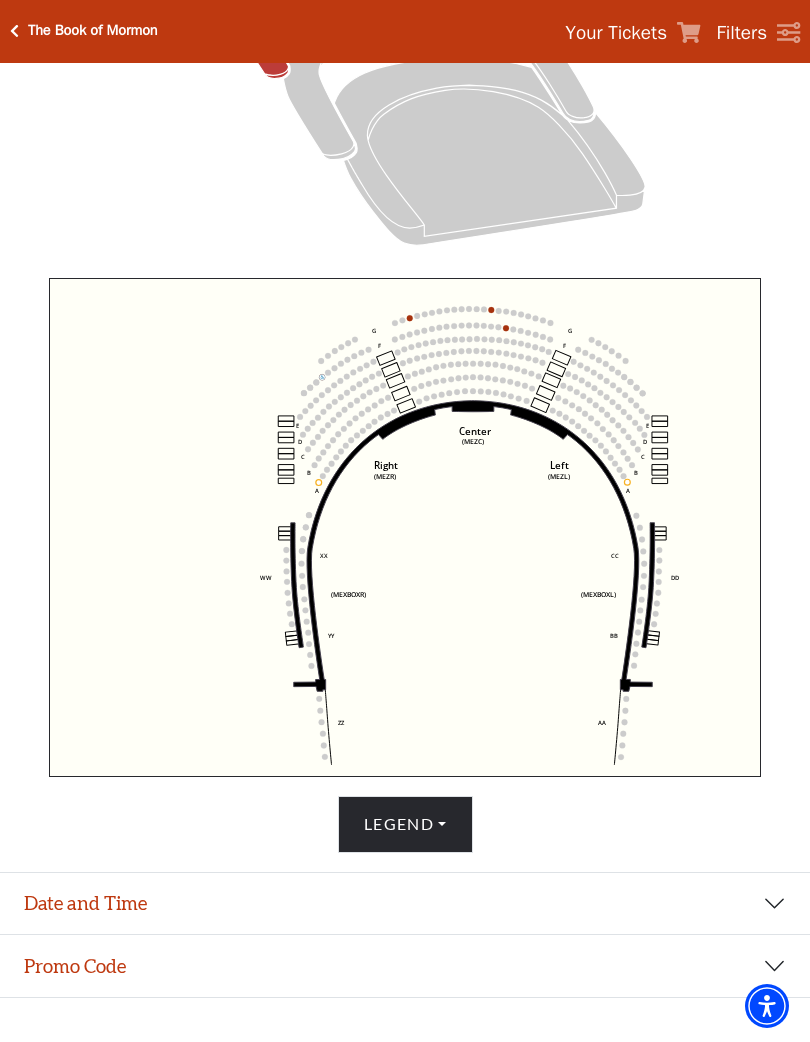scroll, scrollTop: 483, scrollLeft: 0, axis: vertical 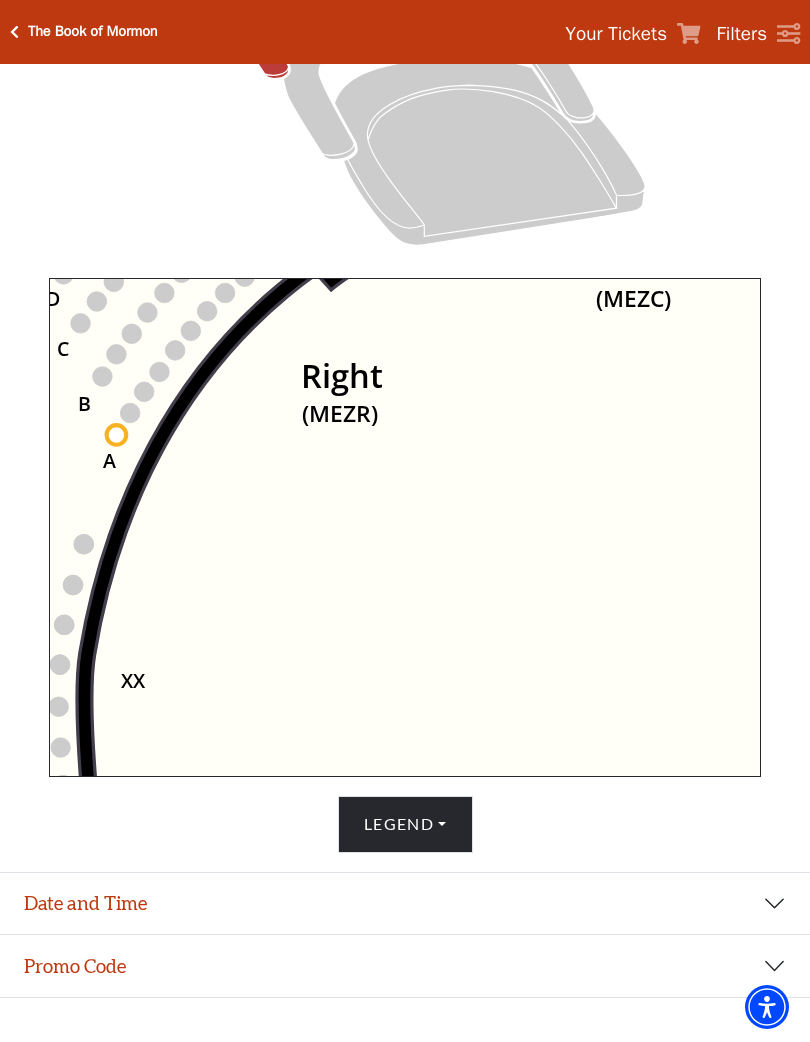 click 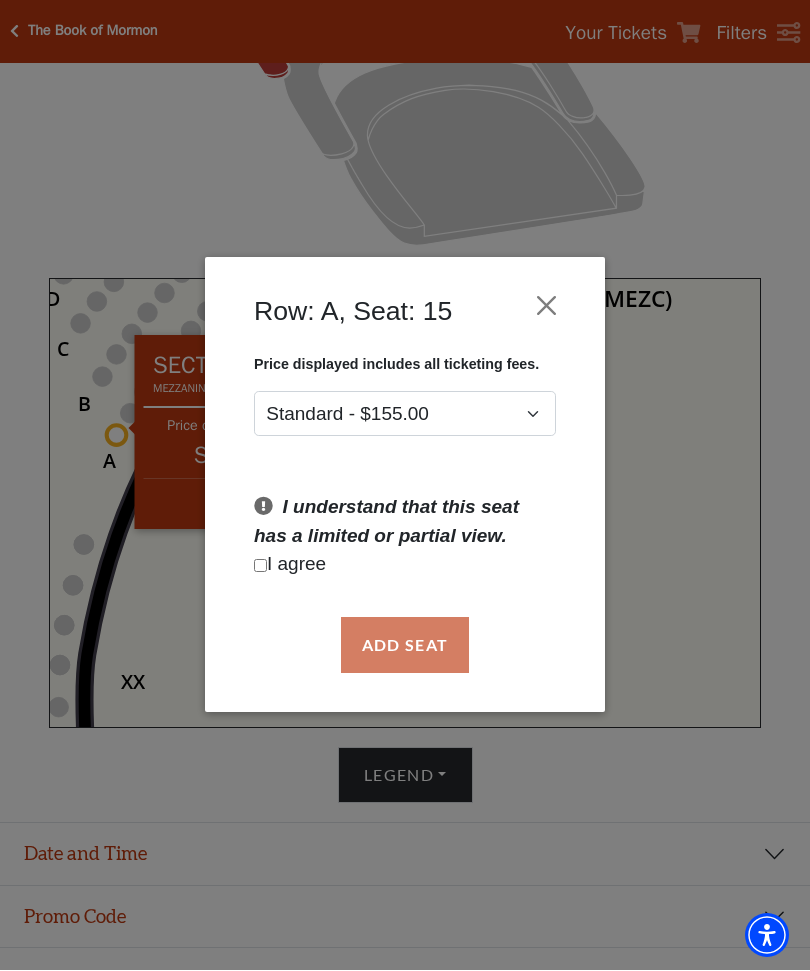 scroll, scrollTop: 483, scrollLeft: 0, axis: vertical 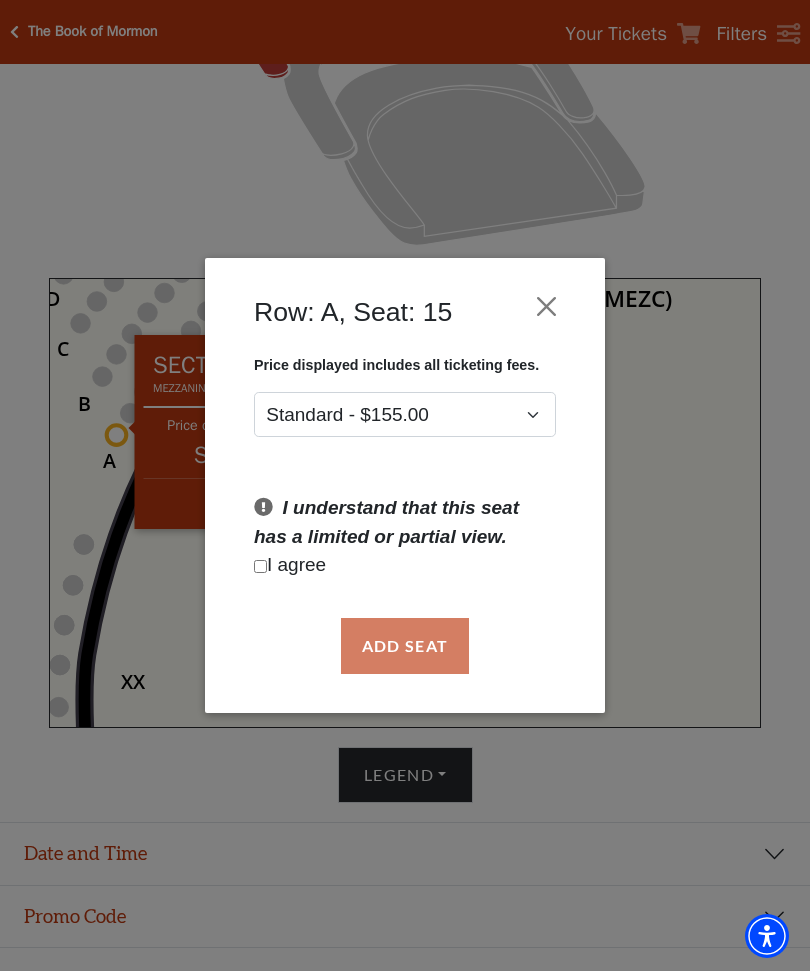 click on "Row: A, Seat: 15
Price displayed includes all ticketing fees.
Standard - $155.00    I understand that this seat has a limited or partial view.    I agree
Add Seat" at bounding box center [405, 485] 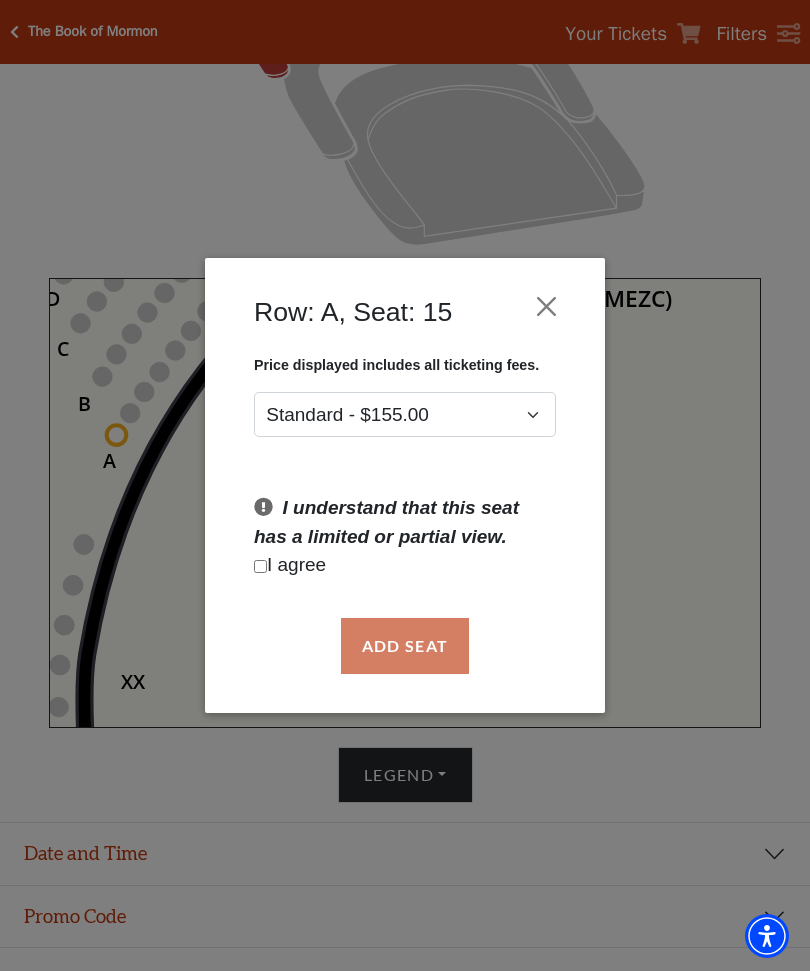 click at bounding box center [547, 306] 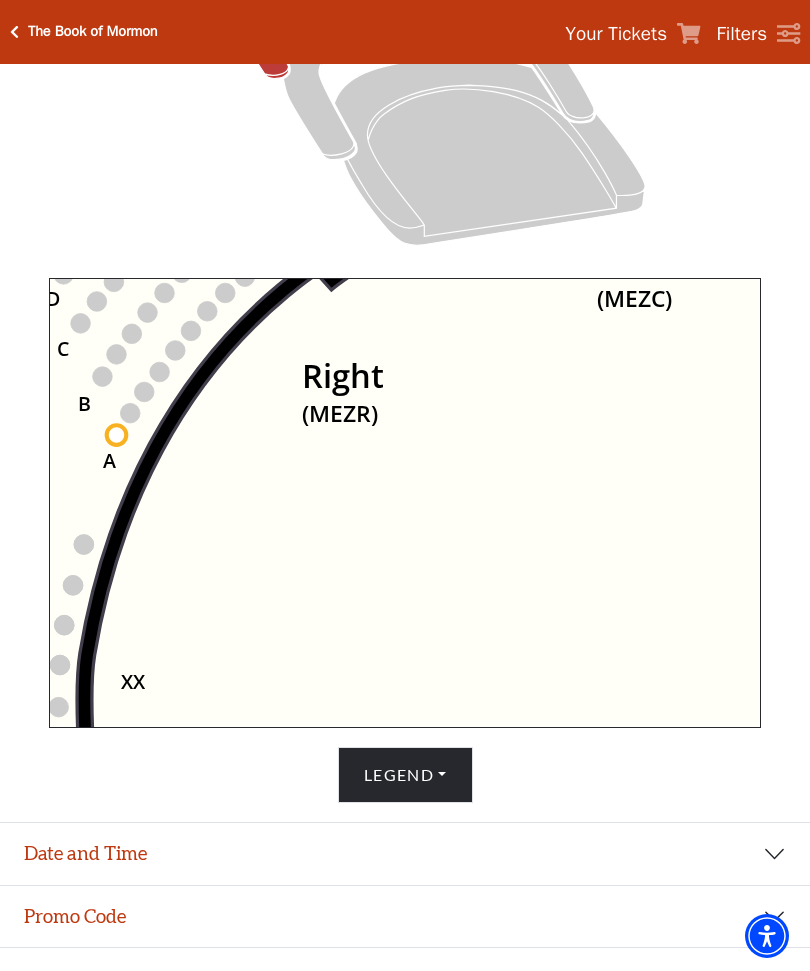 click at bounding box center [14, 32] 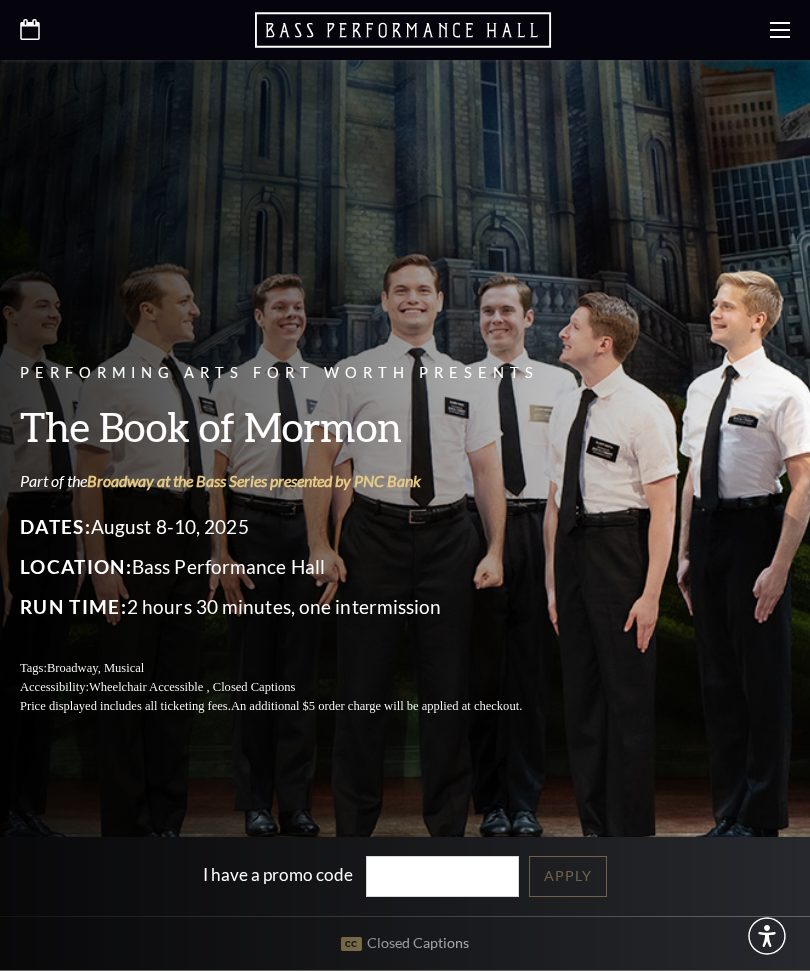 scroll, scrollTop: 0, scrollLeft: 0, axis: both 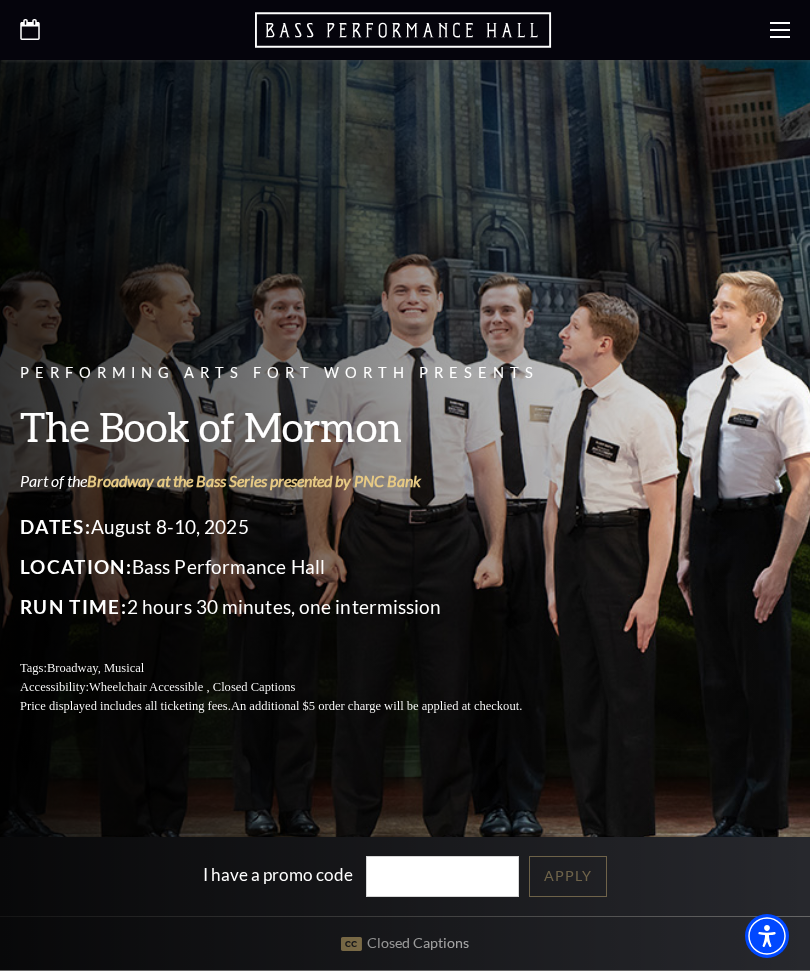 click 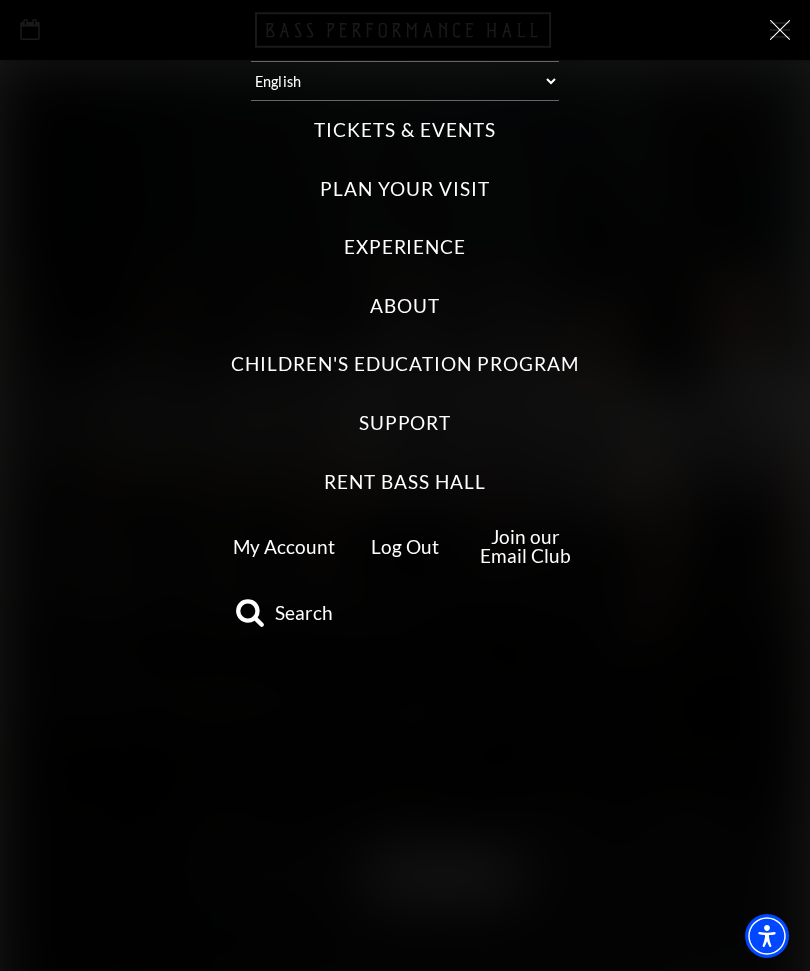 click on "My Account" at bounding box center [284, 546] 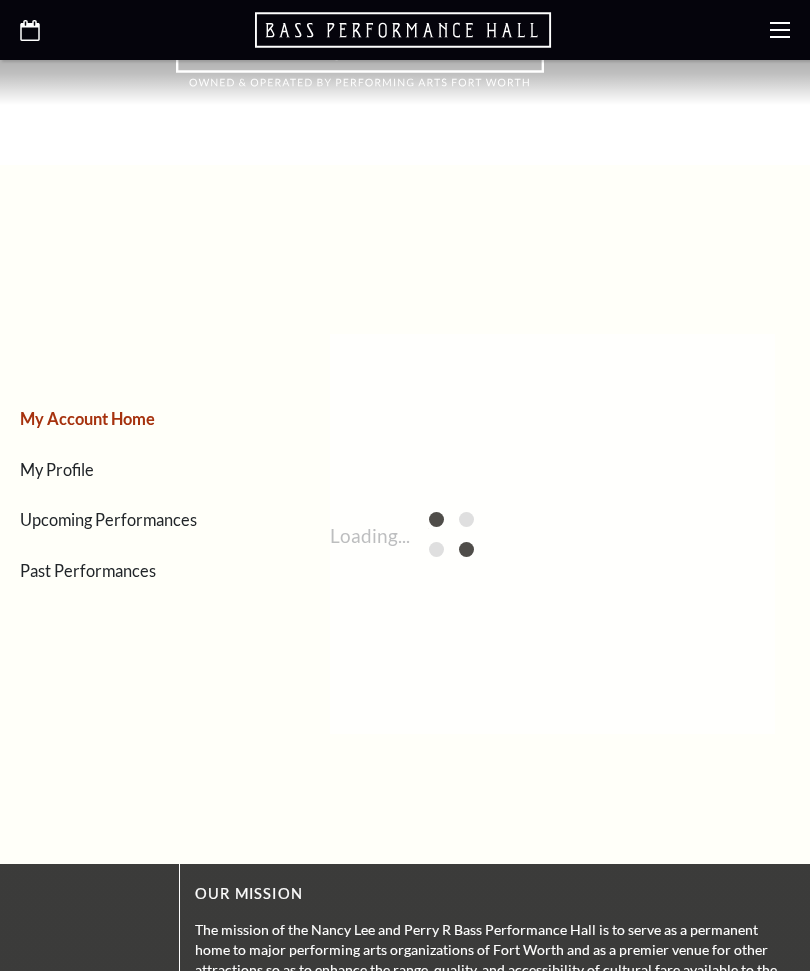scroll, scrollTop: 0, scrollLeft: 0, axis: both 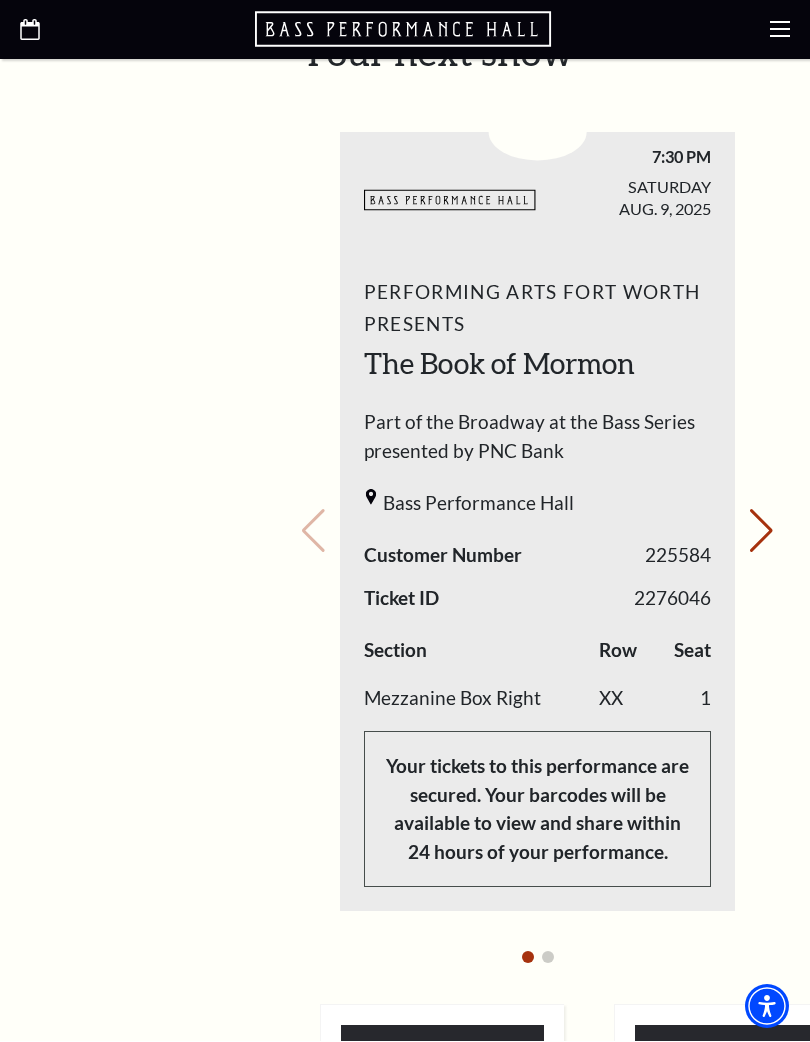 click on "XX" at bounding box center (630, 699) 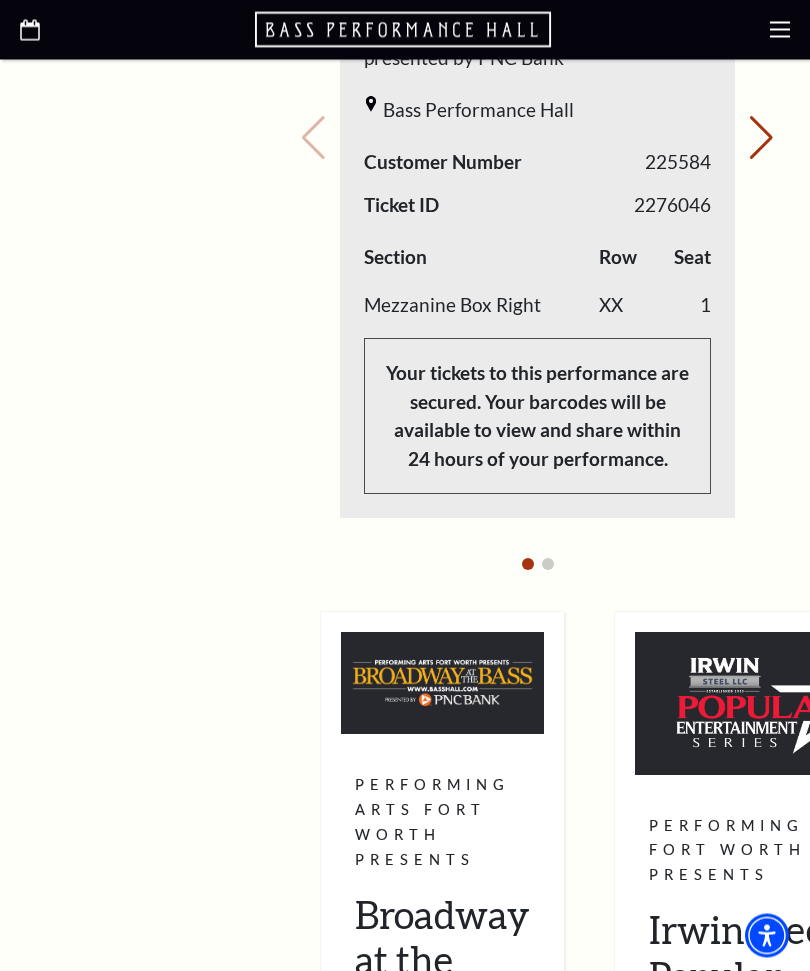 scroll, scrollTop: 1390, scrollLeft: 0, axis: vertical 